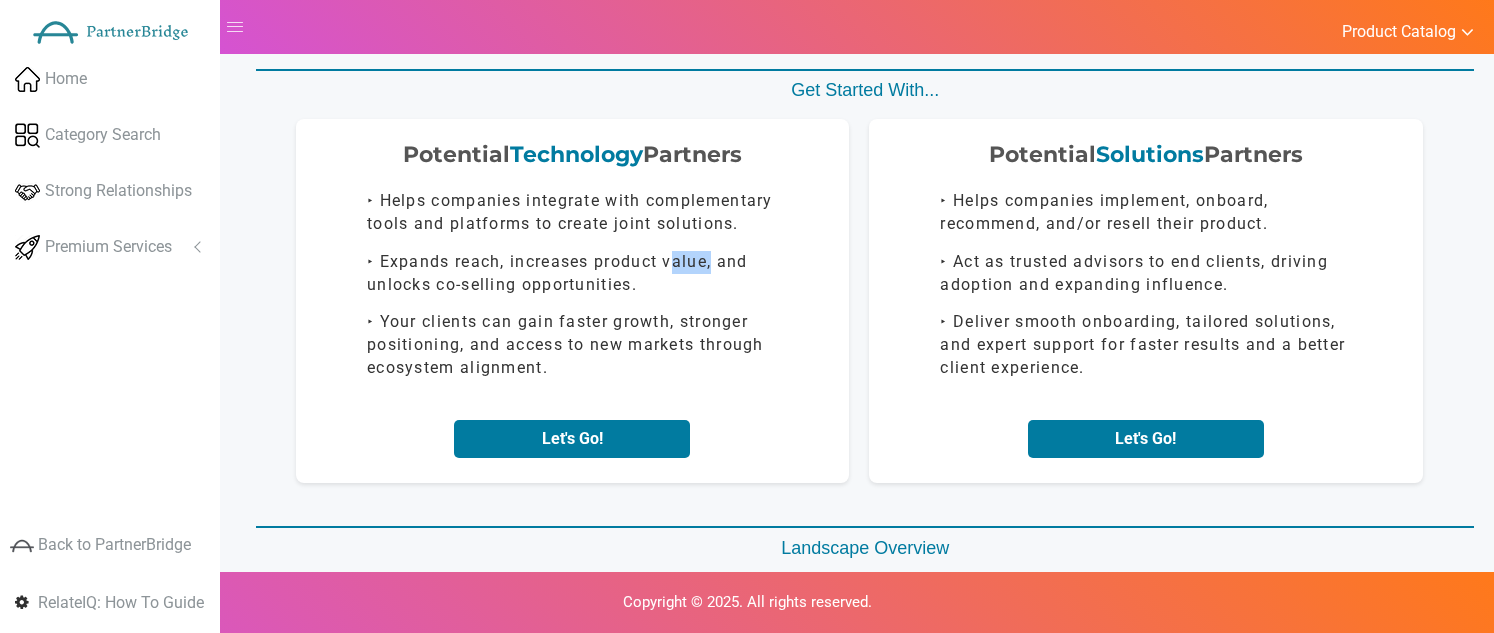 scroll, scrollTop: 108, scrollLeft: 0, axis: vertical 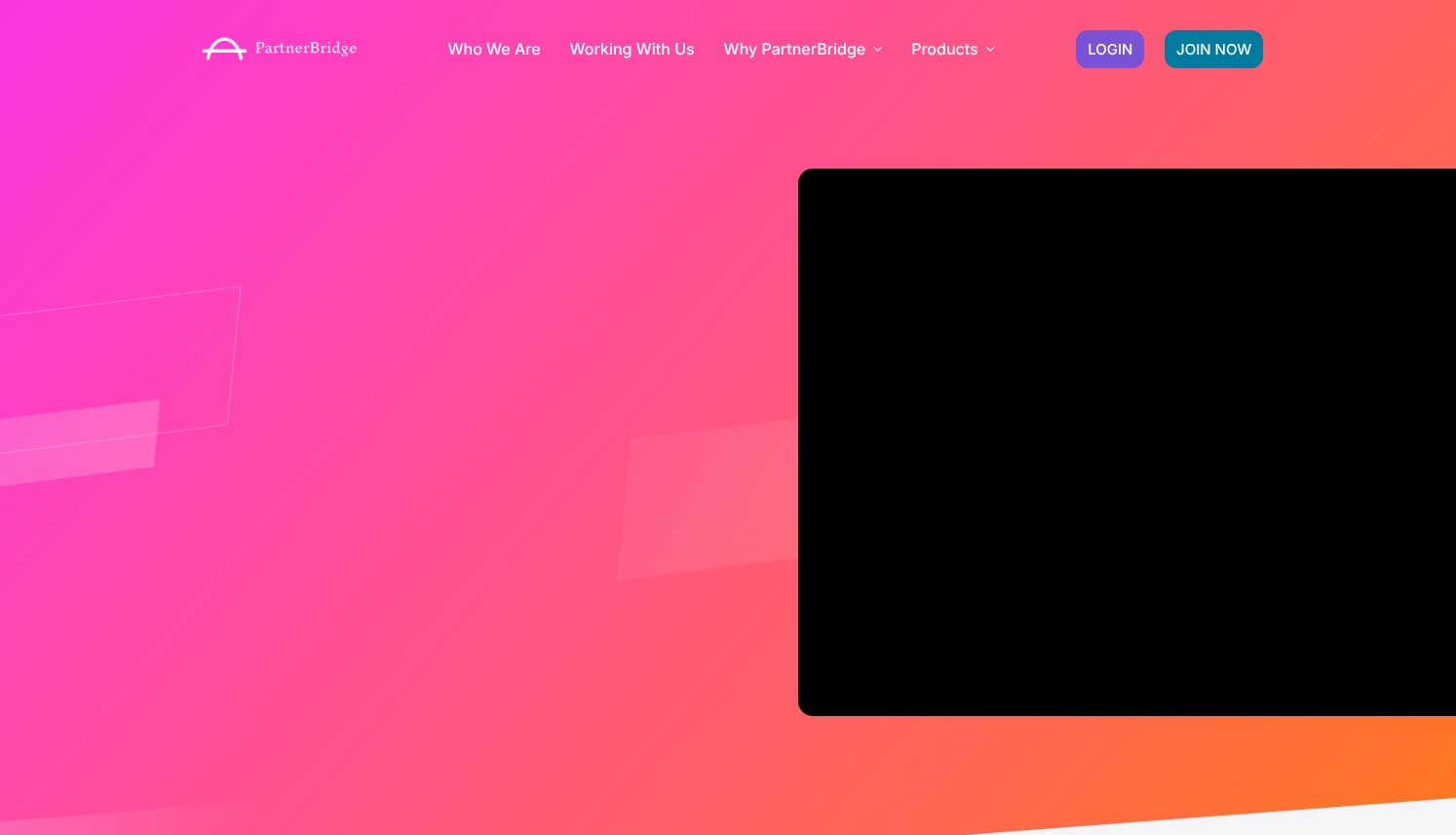 click on "JOIN NOW
LOGIN" at bounding box center [1169, 49] 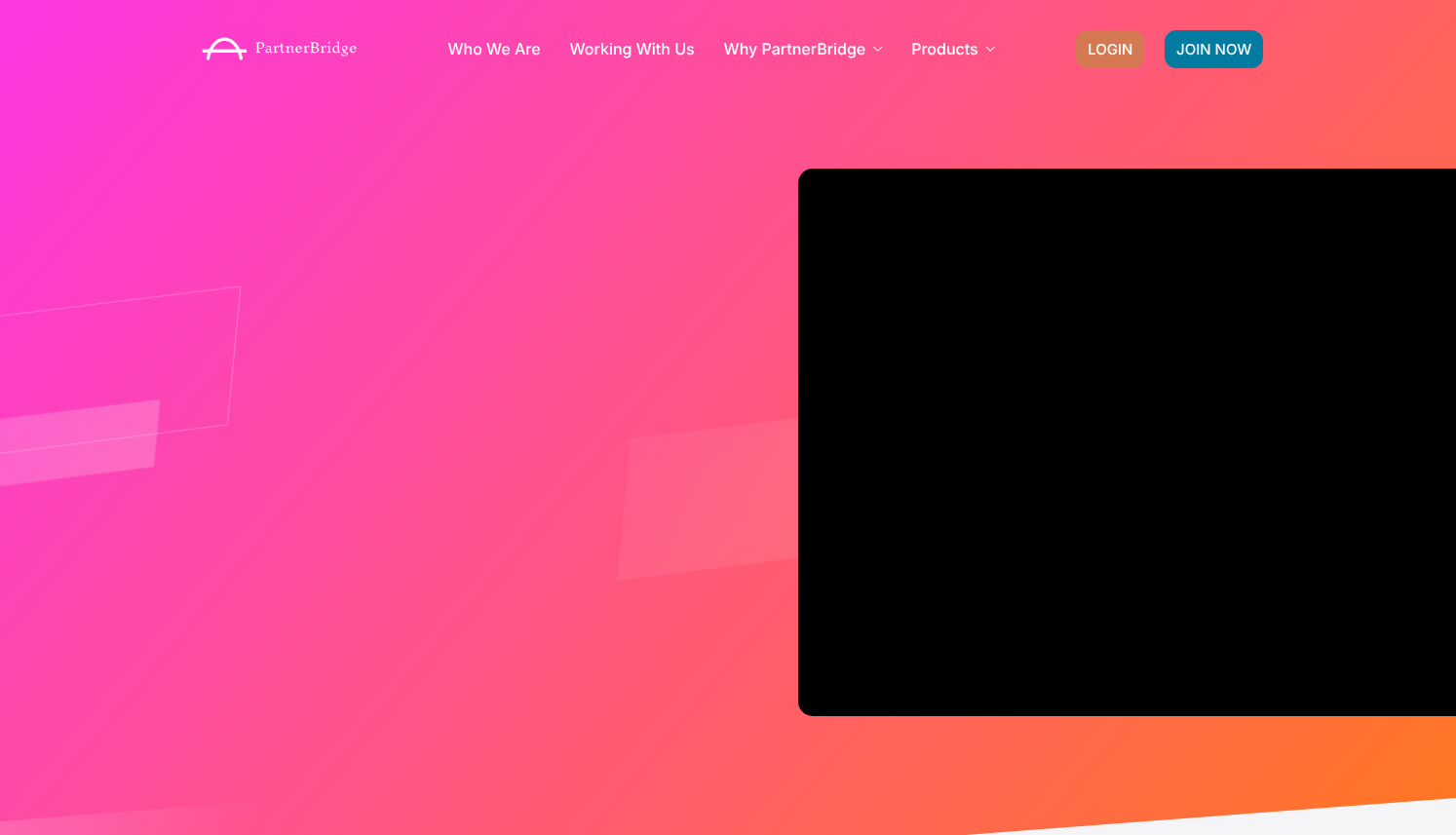 click on "LOGIN" at bounding box center [1110, 49] 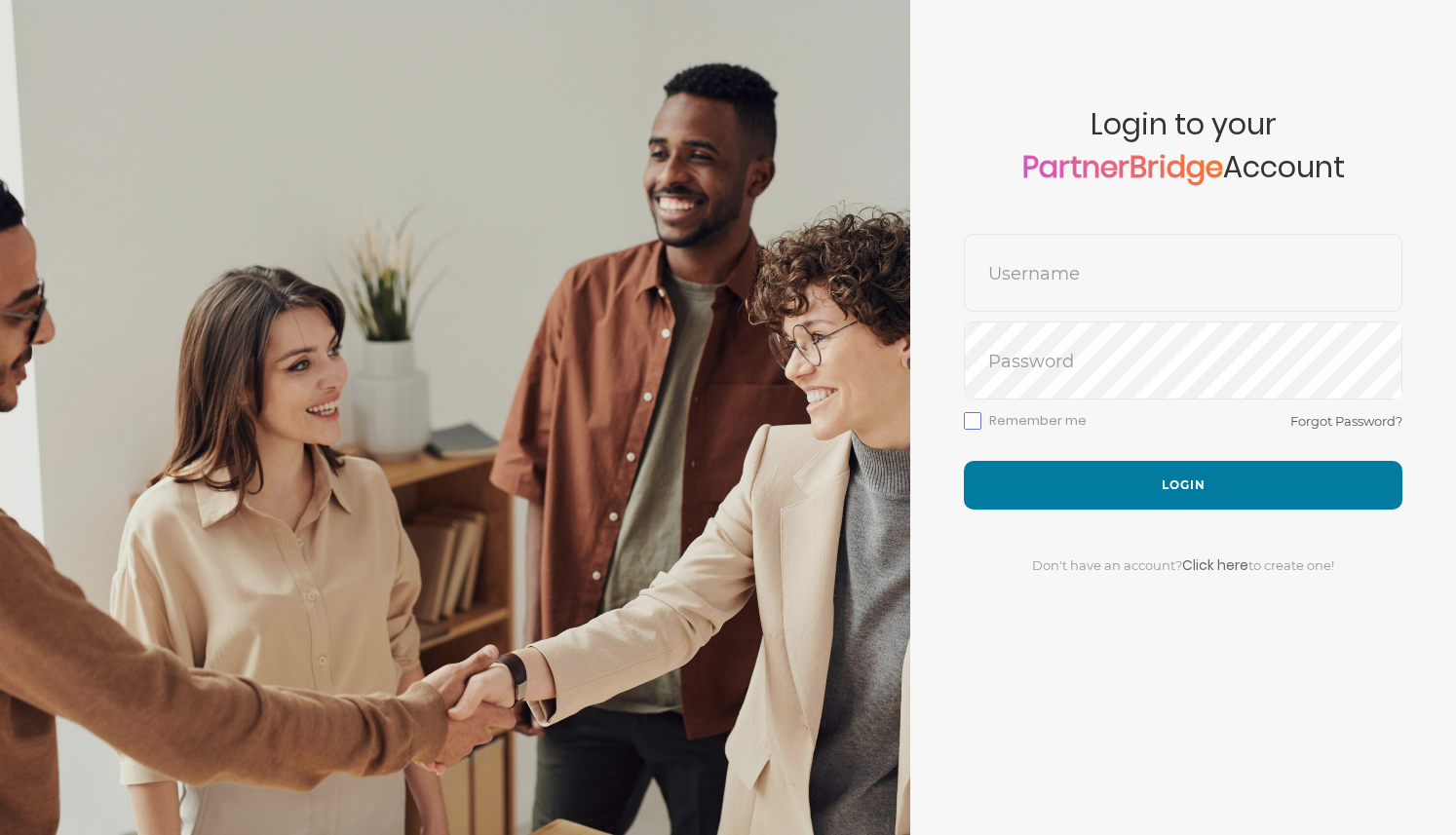 scroll, scrollTop: 0, scrollLeft: 0, axis: both 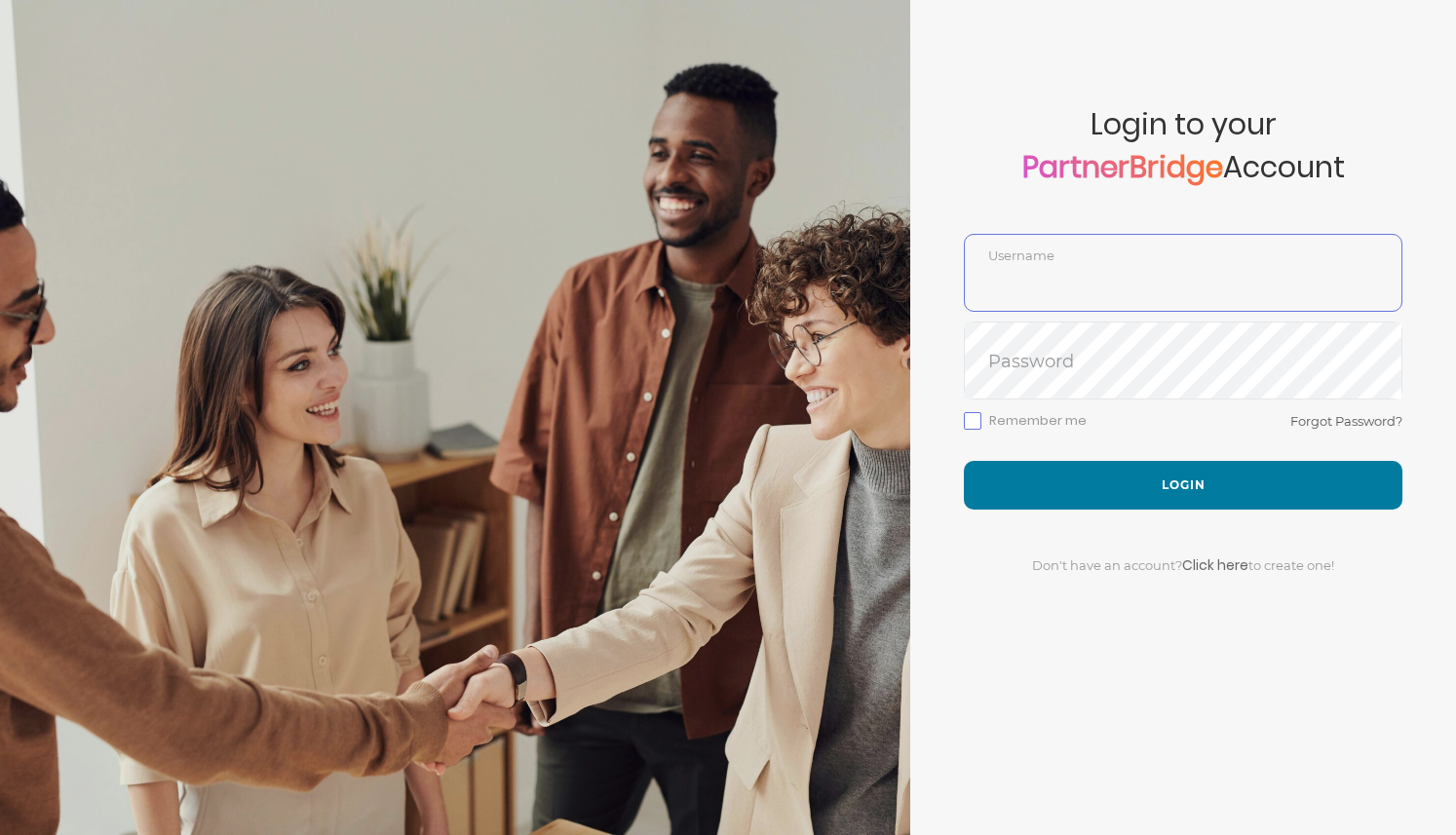 type on "DemoUser" 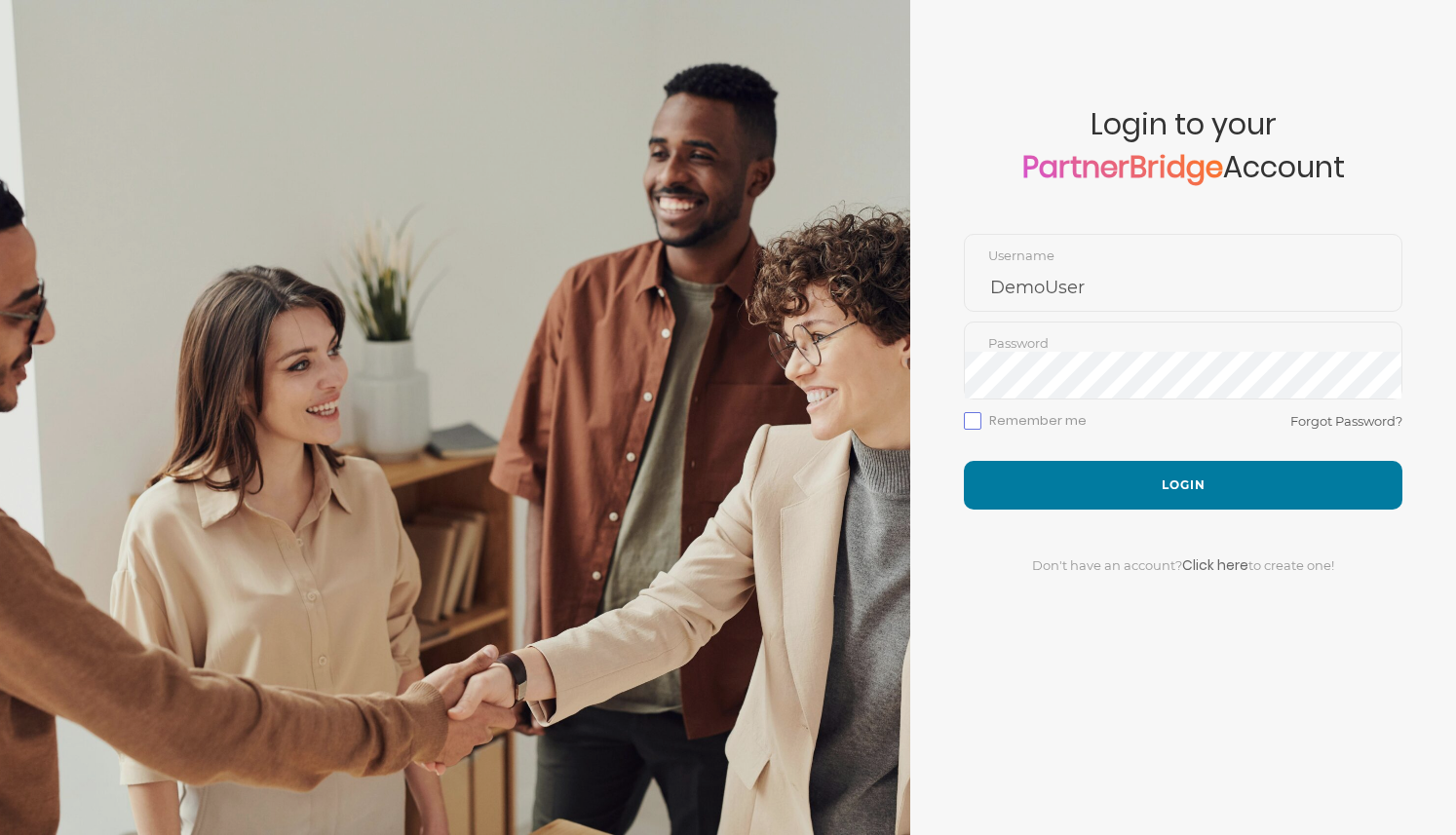 click on "Don't have an account?  Click here  to create one!" at bounding box center [1183, 553] 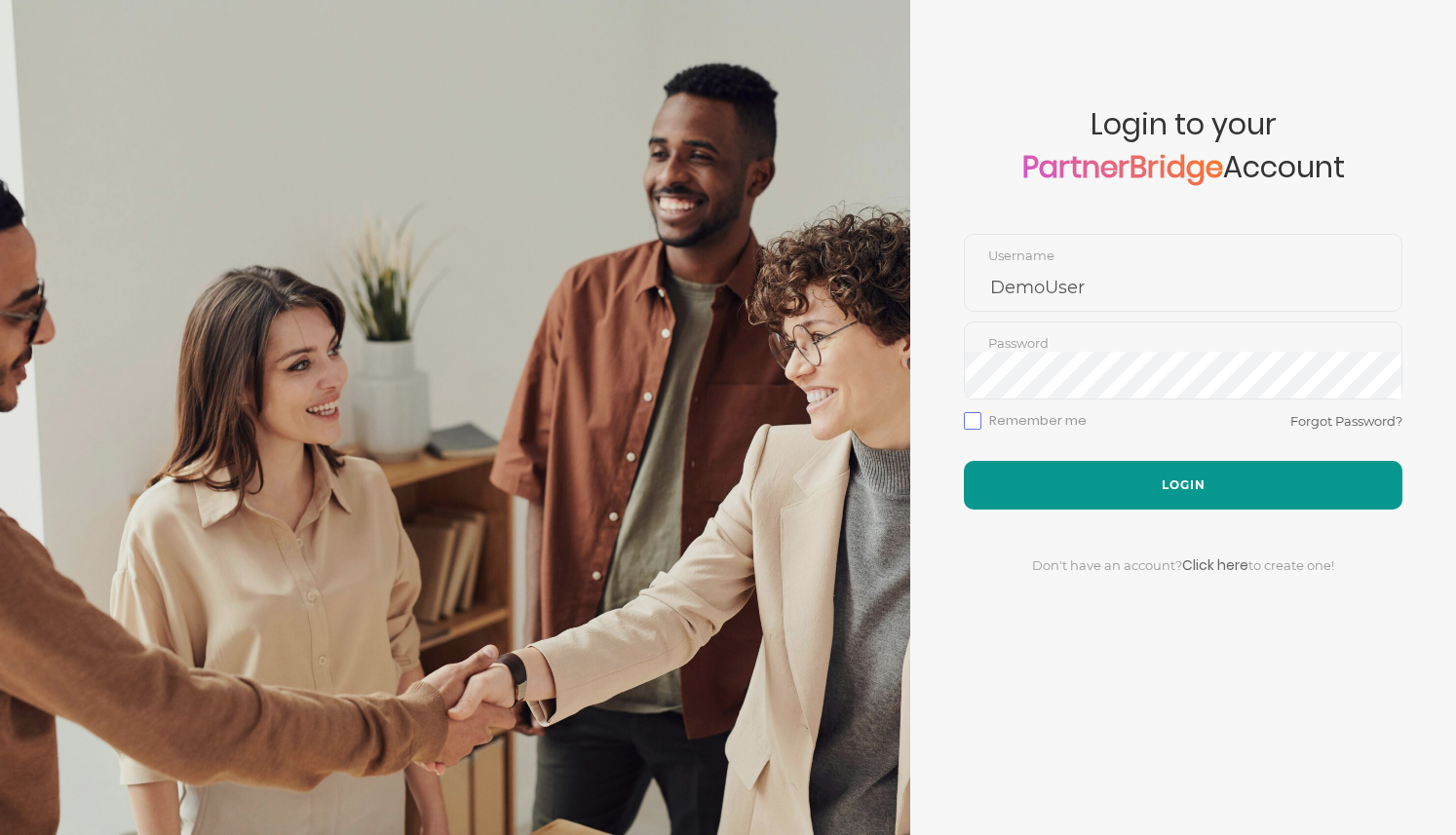 click on "Login" at bounding box center [1183, 485] 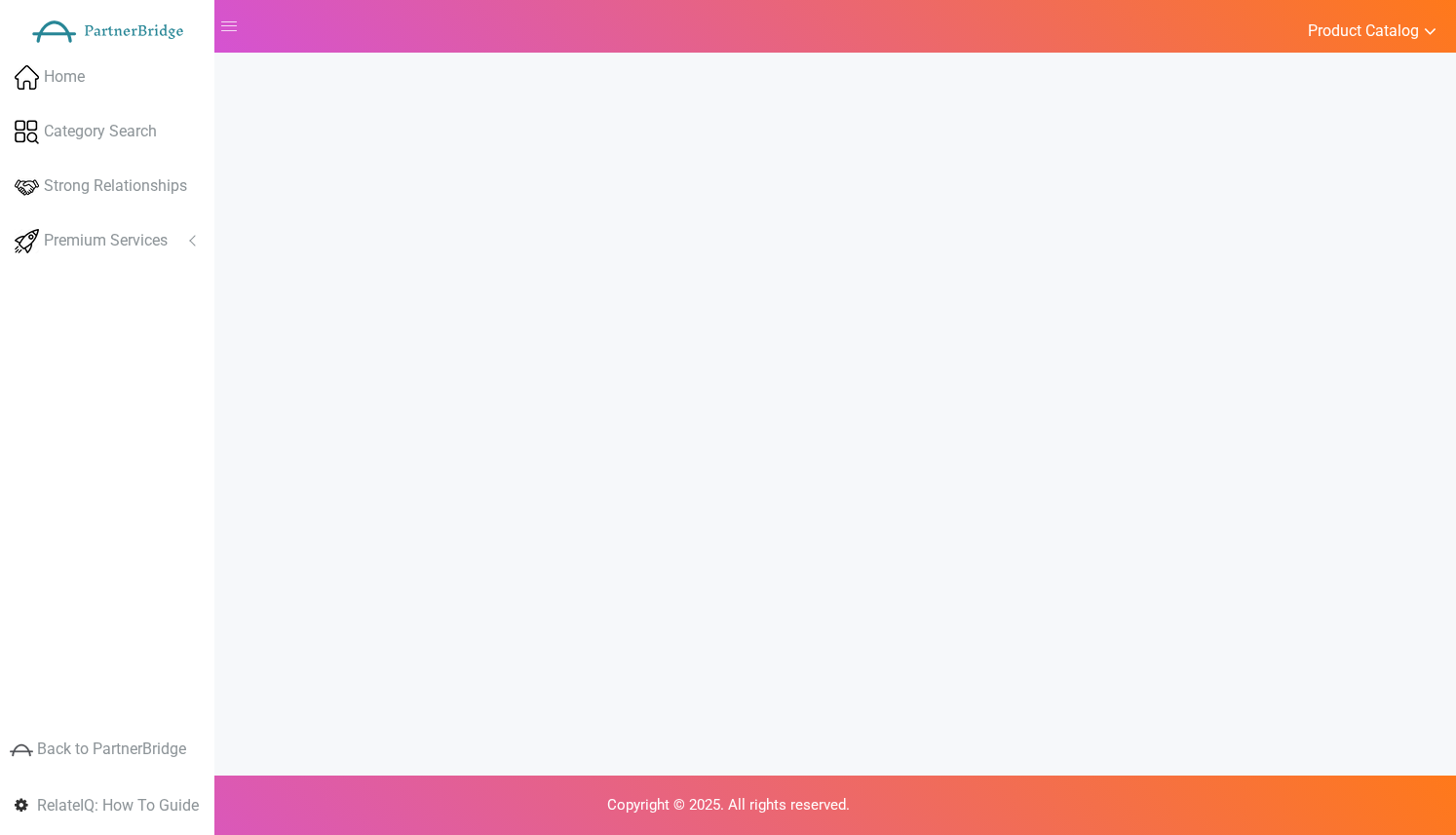 scroll, scrollTop: 0, scrollLeft: 0, axis: both 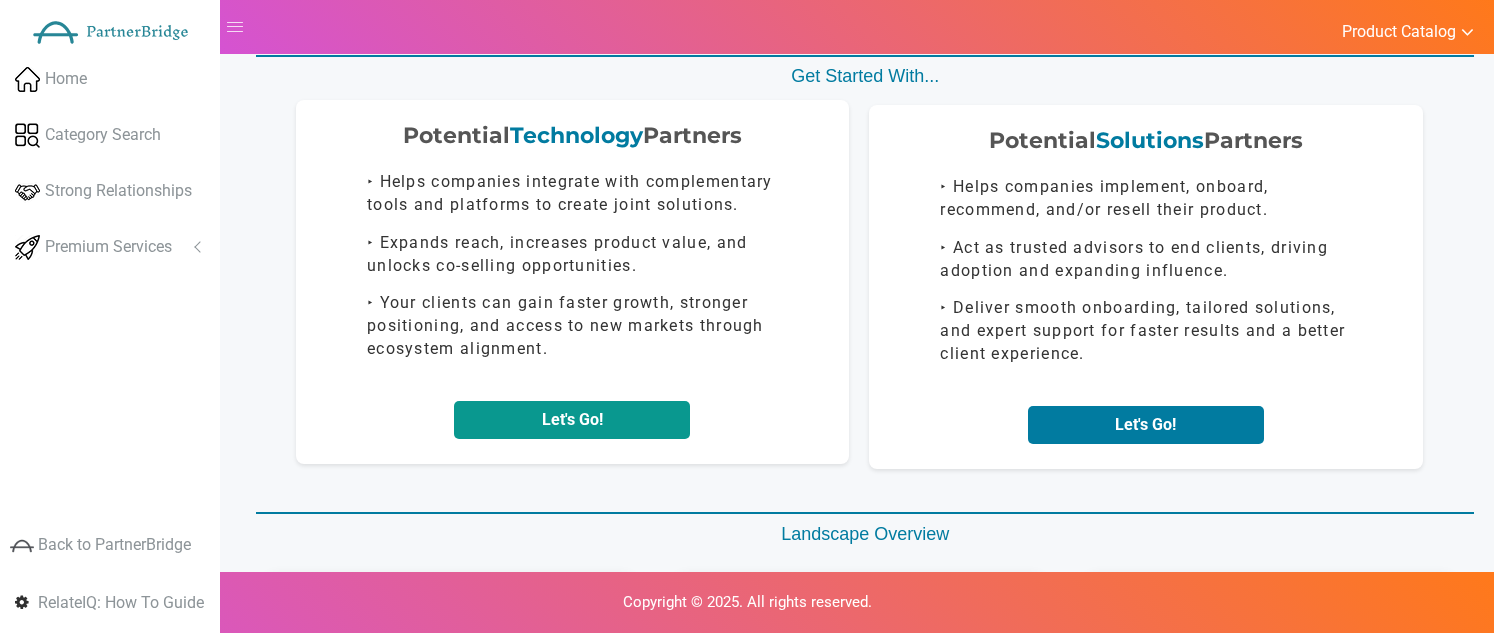 click on "Let's Go!" at bounding box center (572, 420) 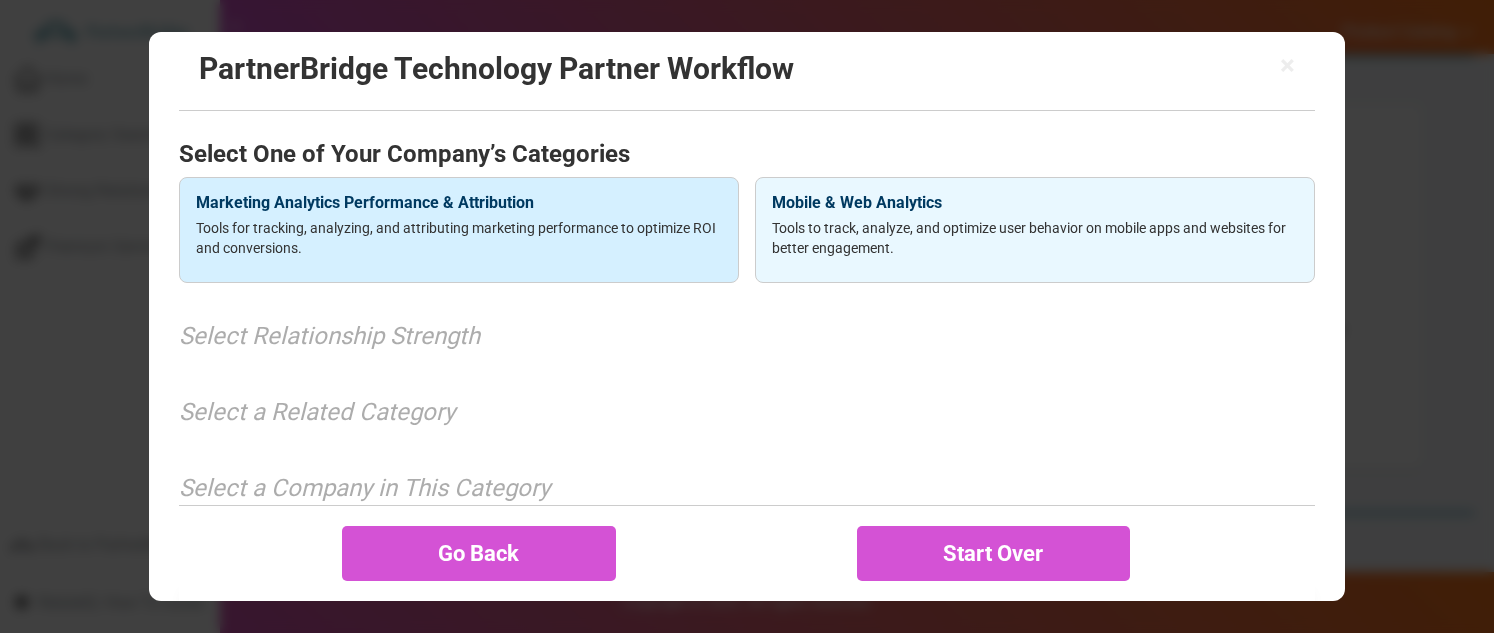 click on "Marketing Analytics Performance & Attribution
Tools for tracking, analyzing, and attributing marketing performance to optimize ROI and conversions." at bounding box center [459, 230] 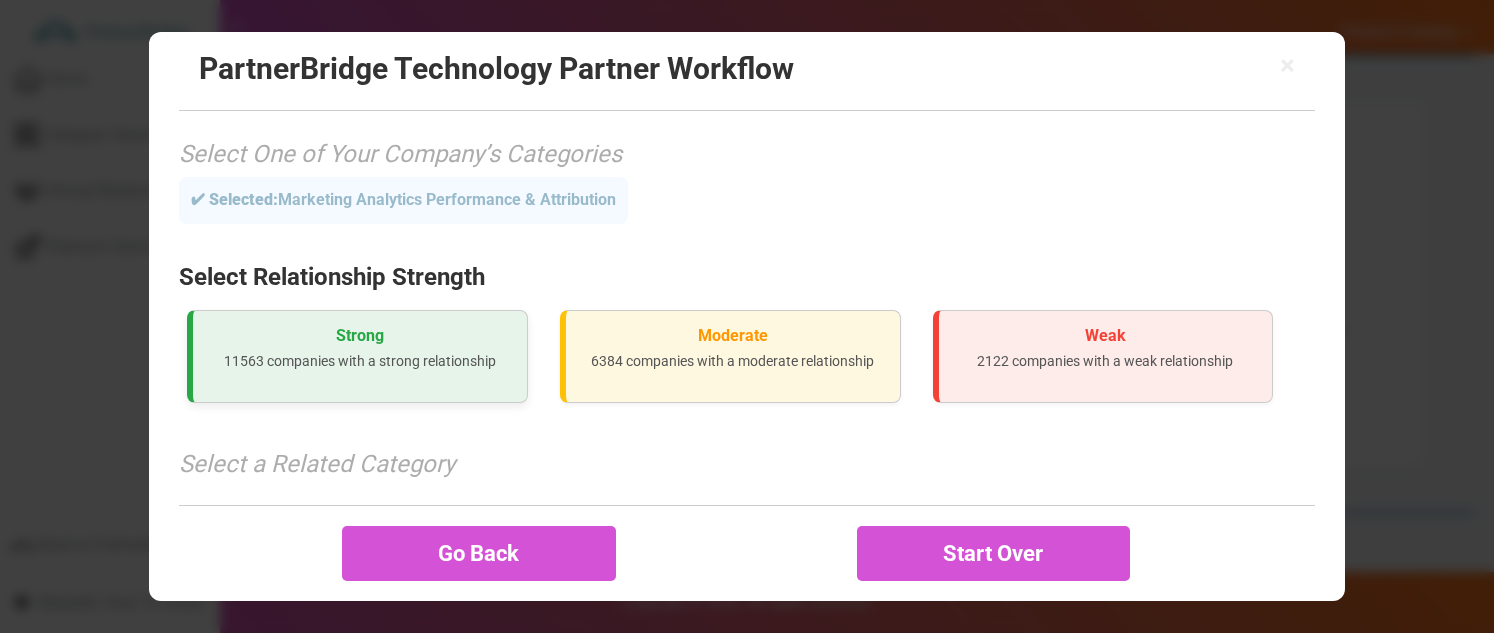 click on "Strong" at bounding box center [360, 336] 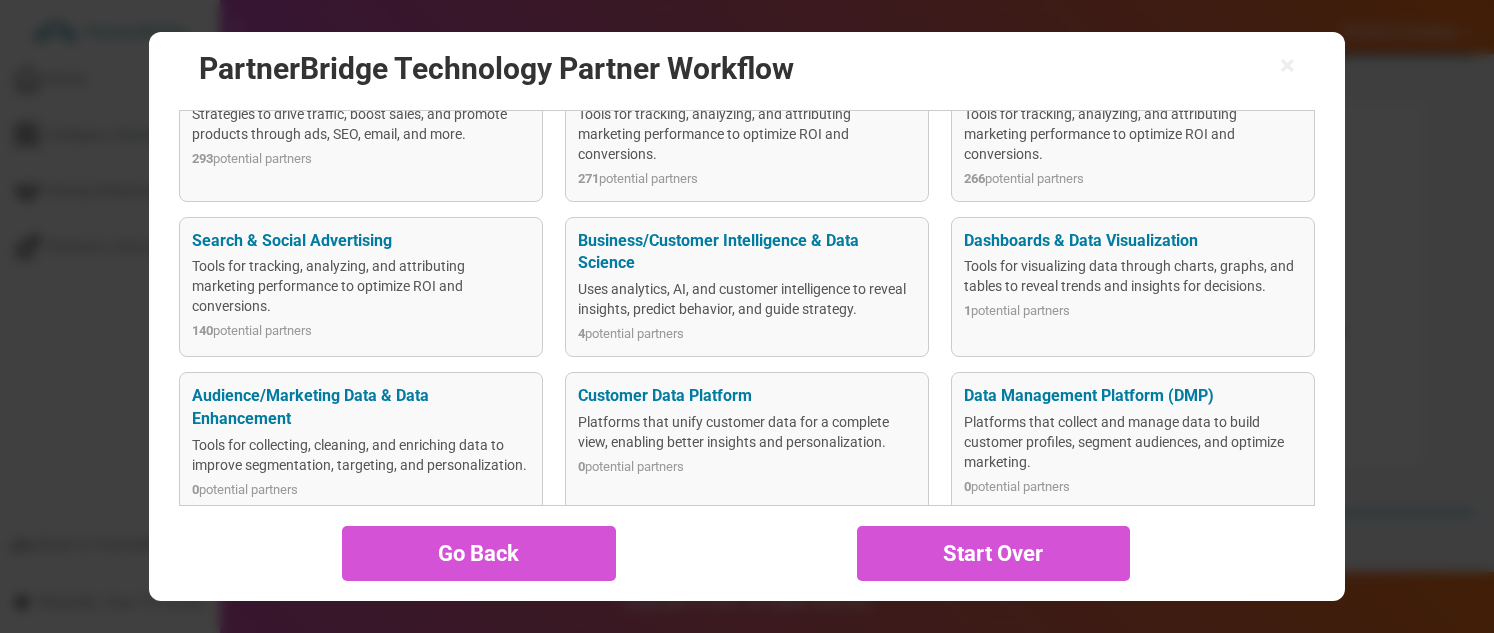 click on "Platforms that unify customer data for a complete view, enabling better insights and personalization." at bounding box center [746, 432] 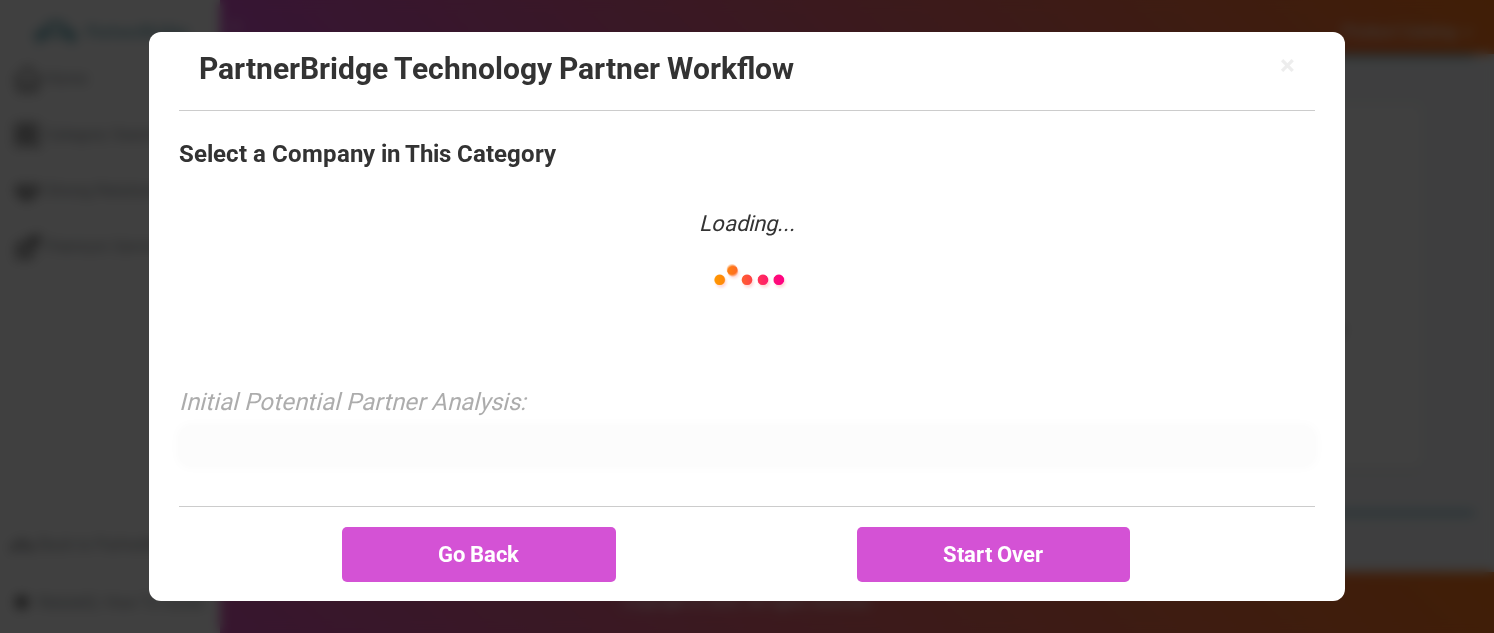 scroll, scrollTop: 372, scrollLeft: 0, axis: vertical 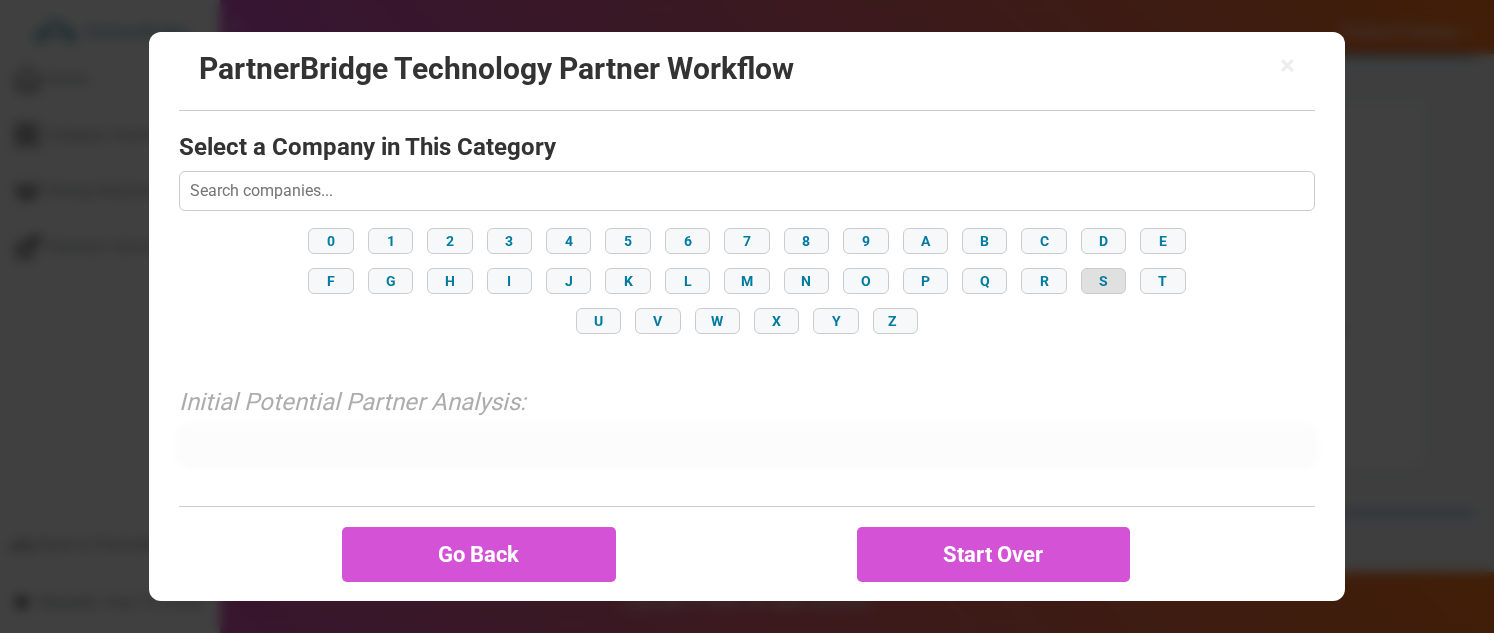 click on "S" at bounding box center (1103, 281) 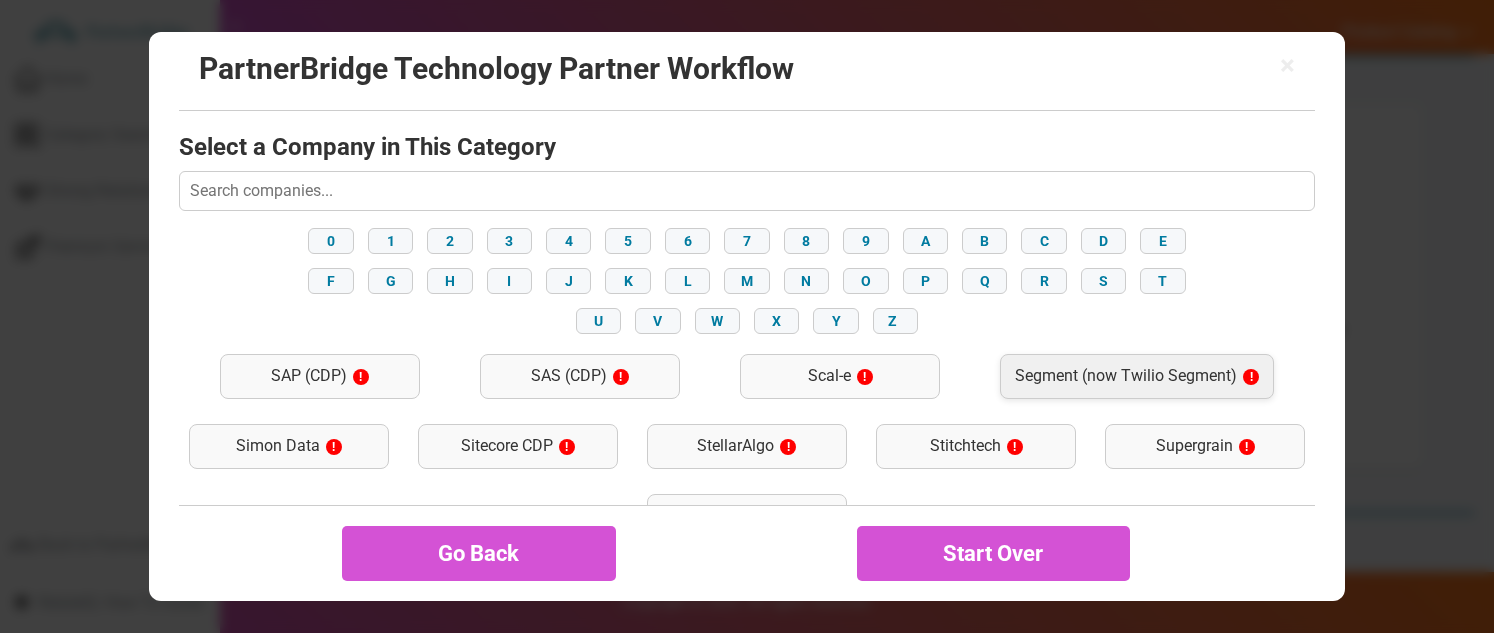 click on "Segment (now Twilio Segment) !" at bounding box center (1137, 376) 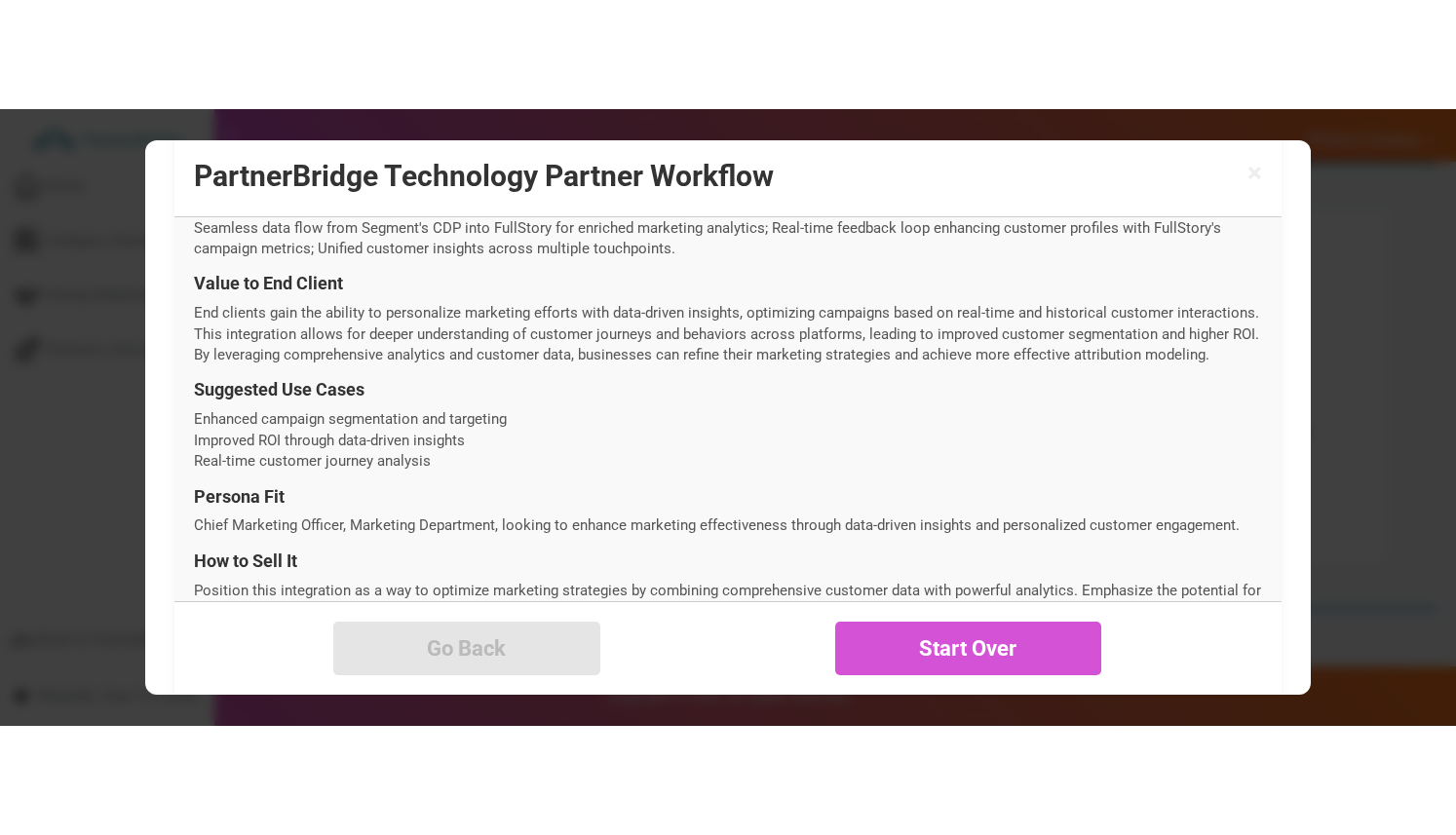 scroll, scrollTop: 889, scrollLeft: 0, axis: vertical 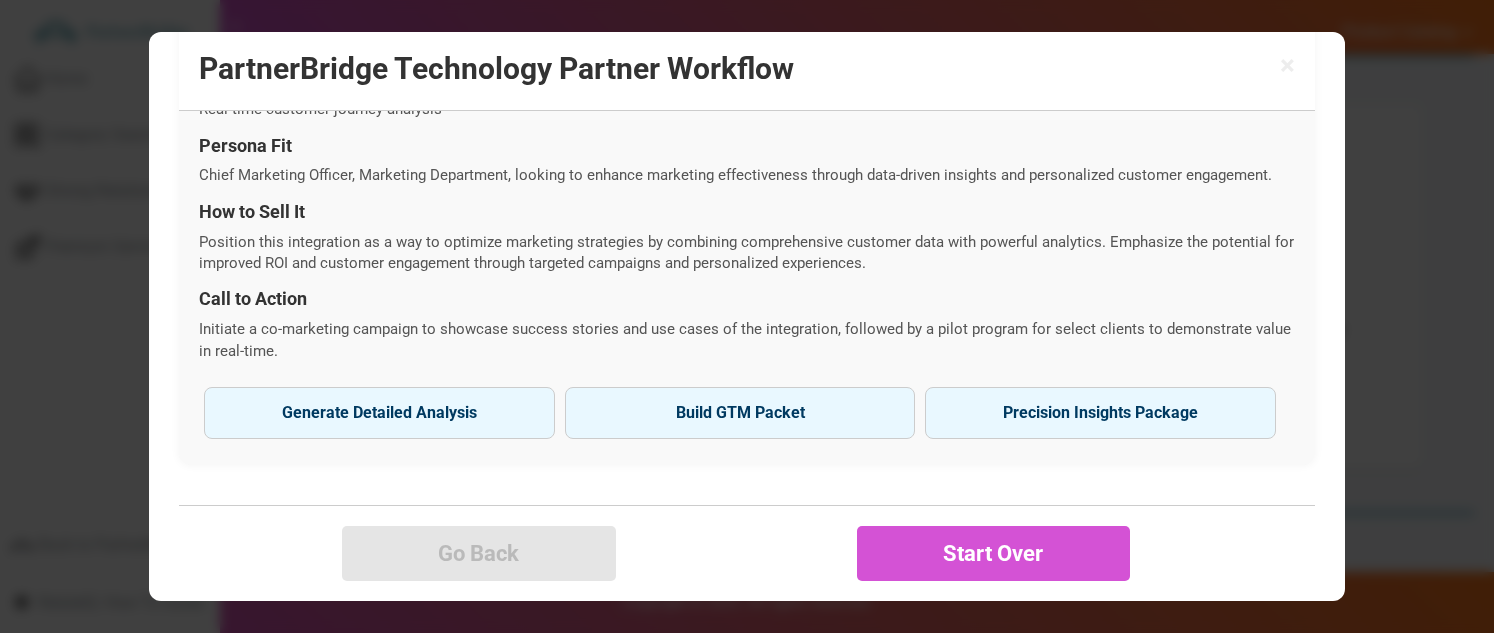 click on "Build GTM Packet" at bounding box center (740, 413) 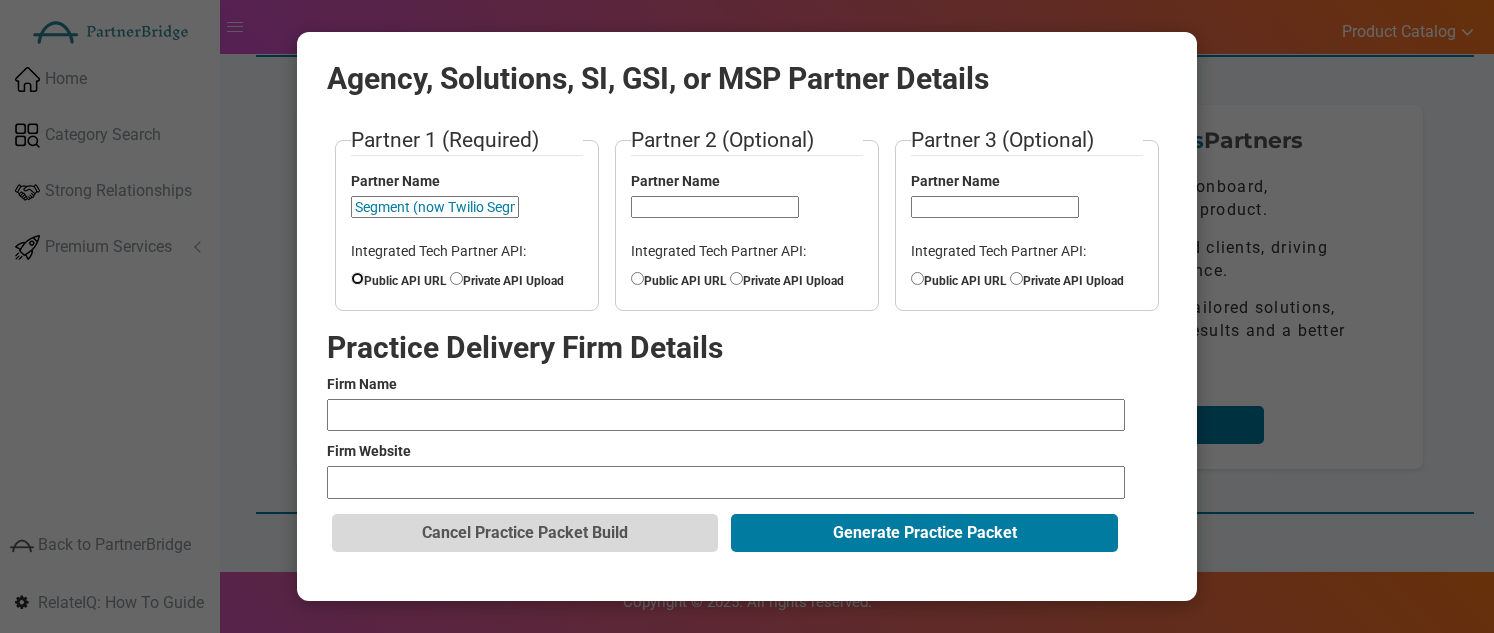 click on "Public API URL" at bounding box center [357, 278] 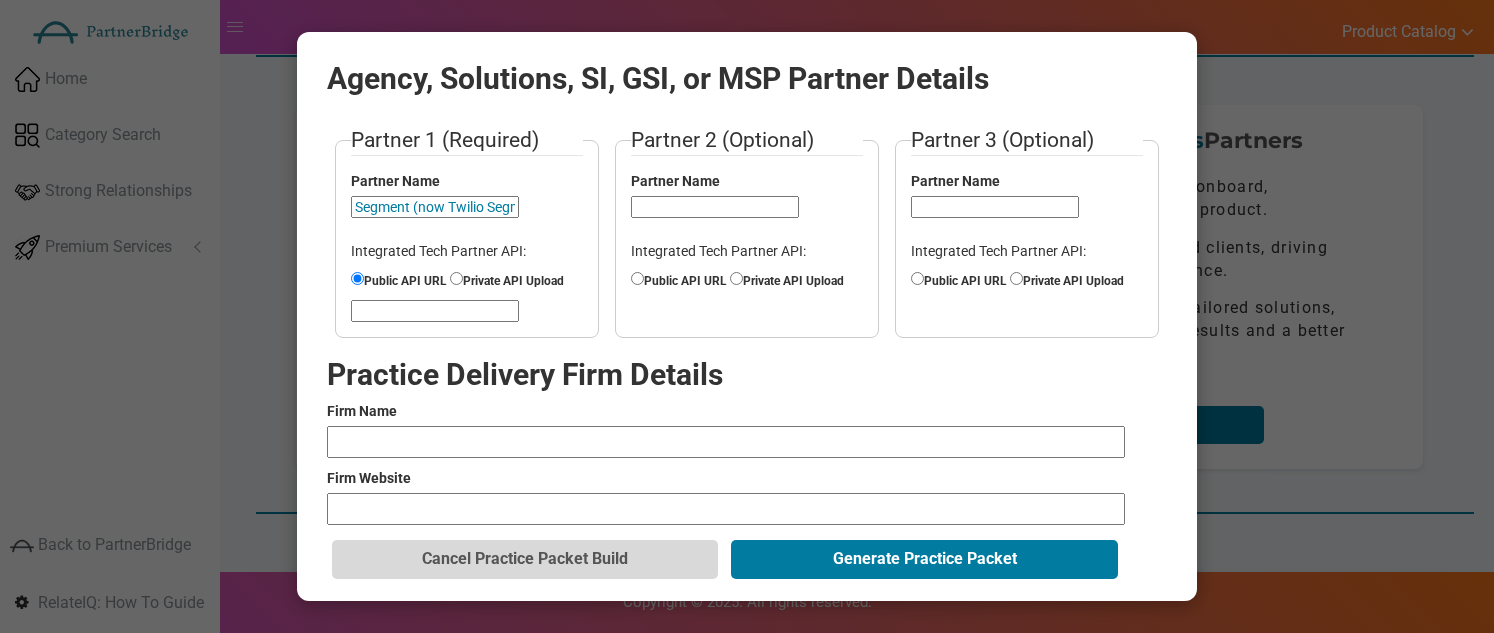click at bounding box center [435, 311] 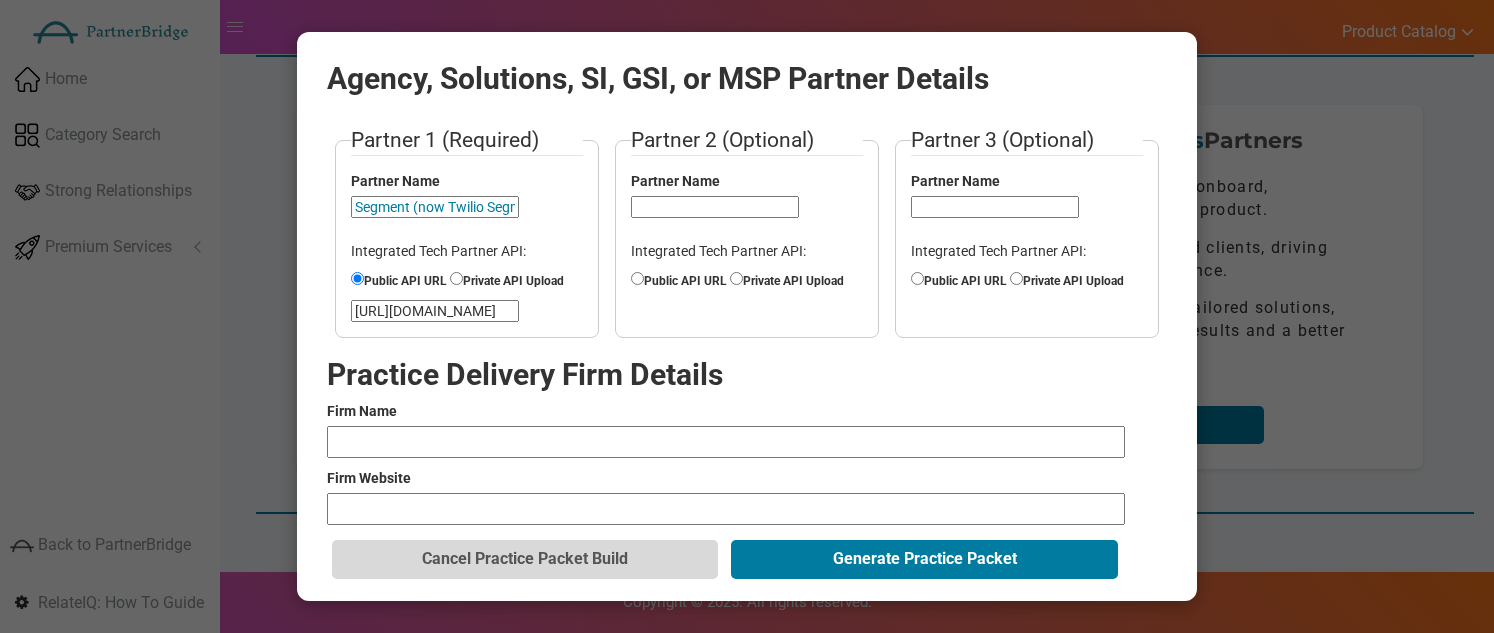 click at bounding box center (726, 442) 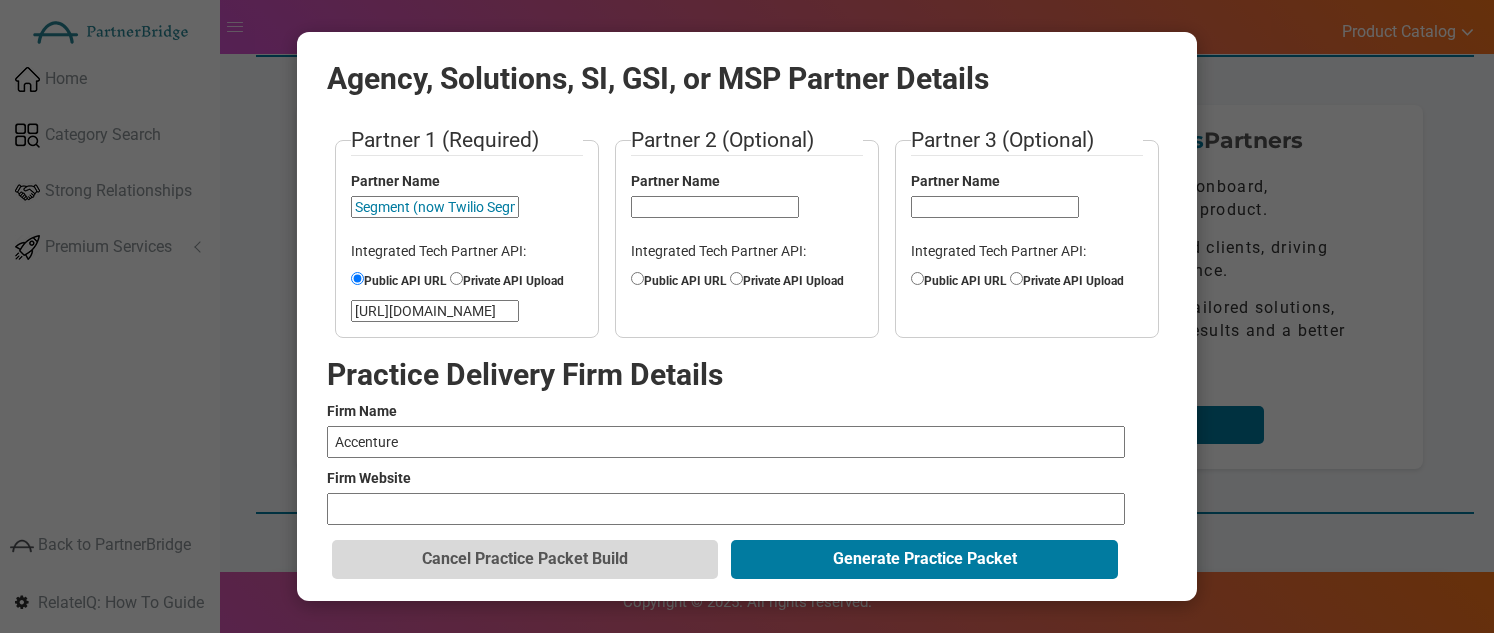click at bounding box center [726, 509] 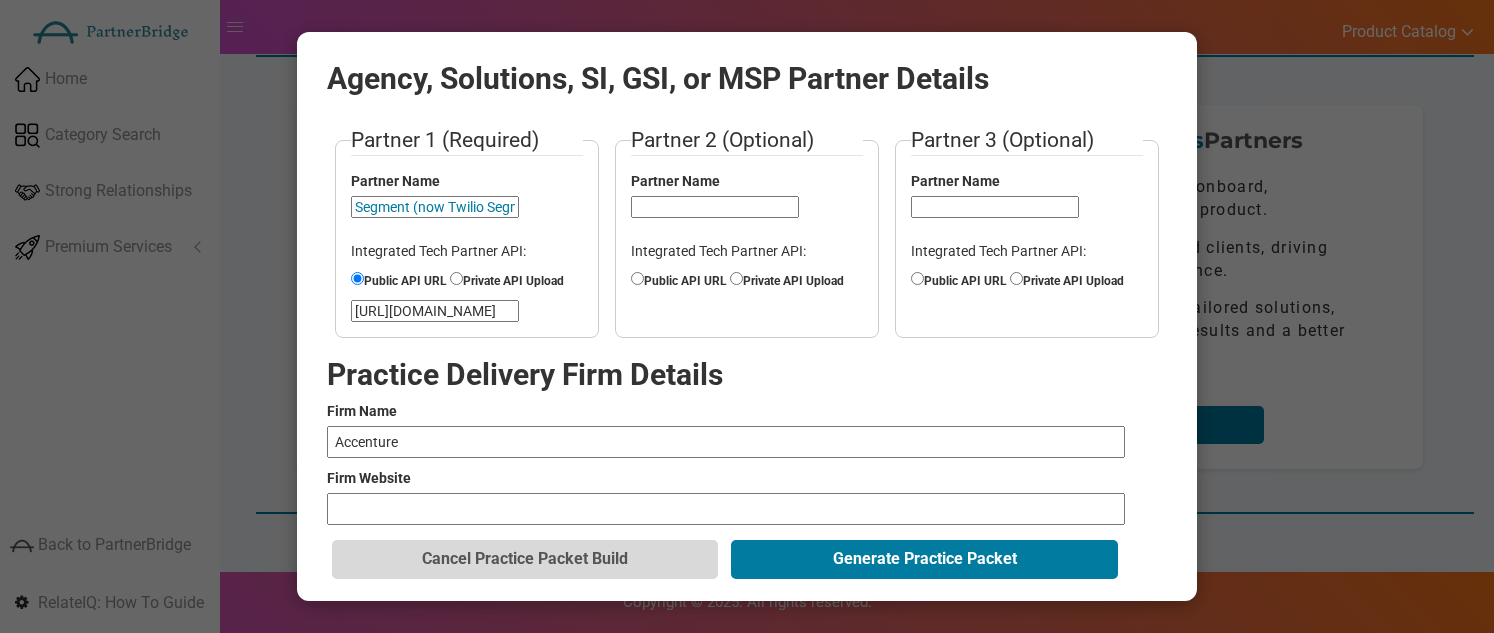 type on "https://www.accenture.com/us-en/services/managed-services" 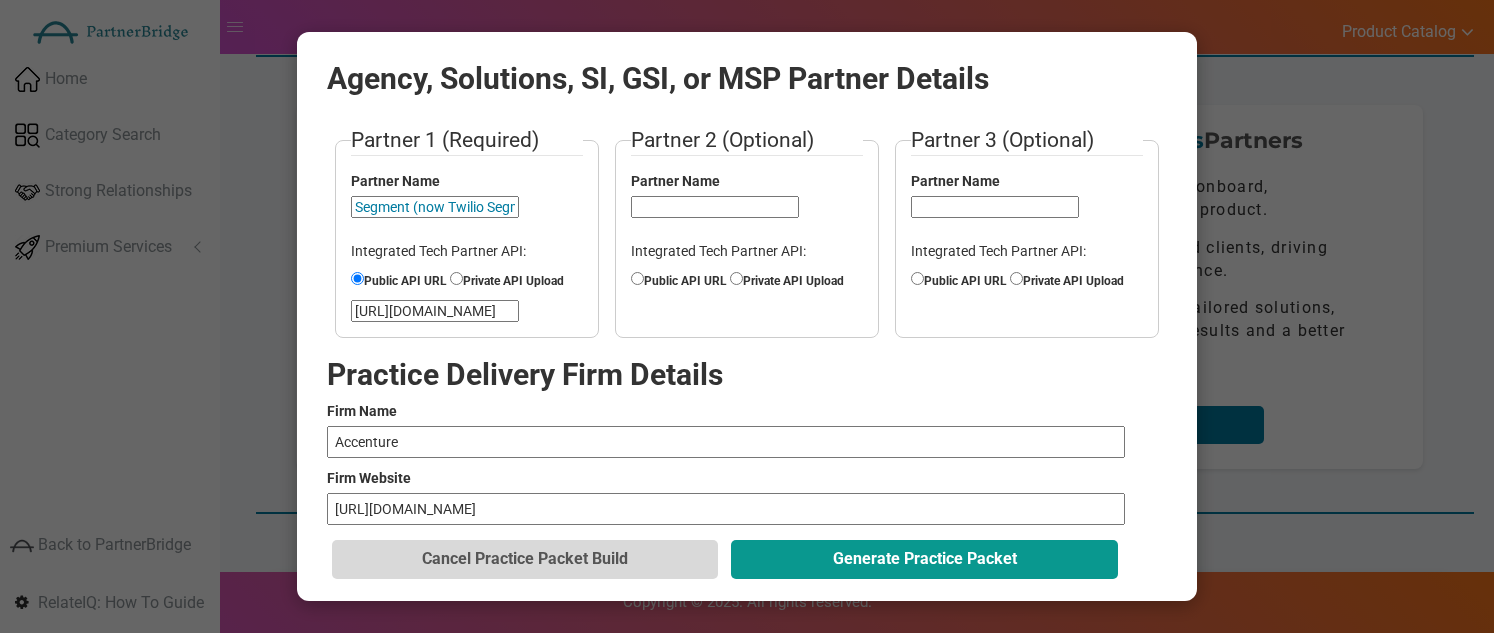 click on "Generate Practice Packet" at bounding box center [924, 559] 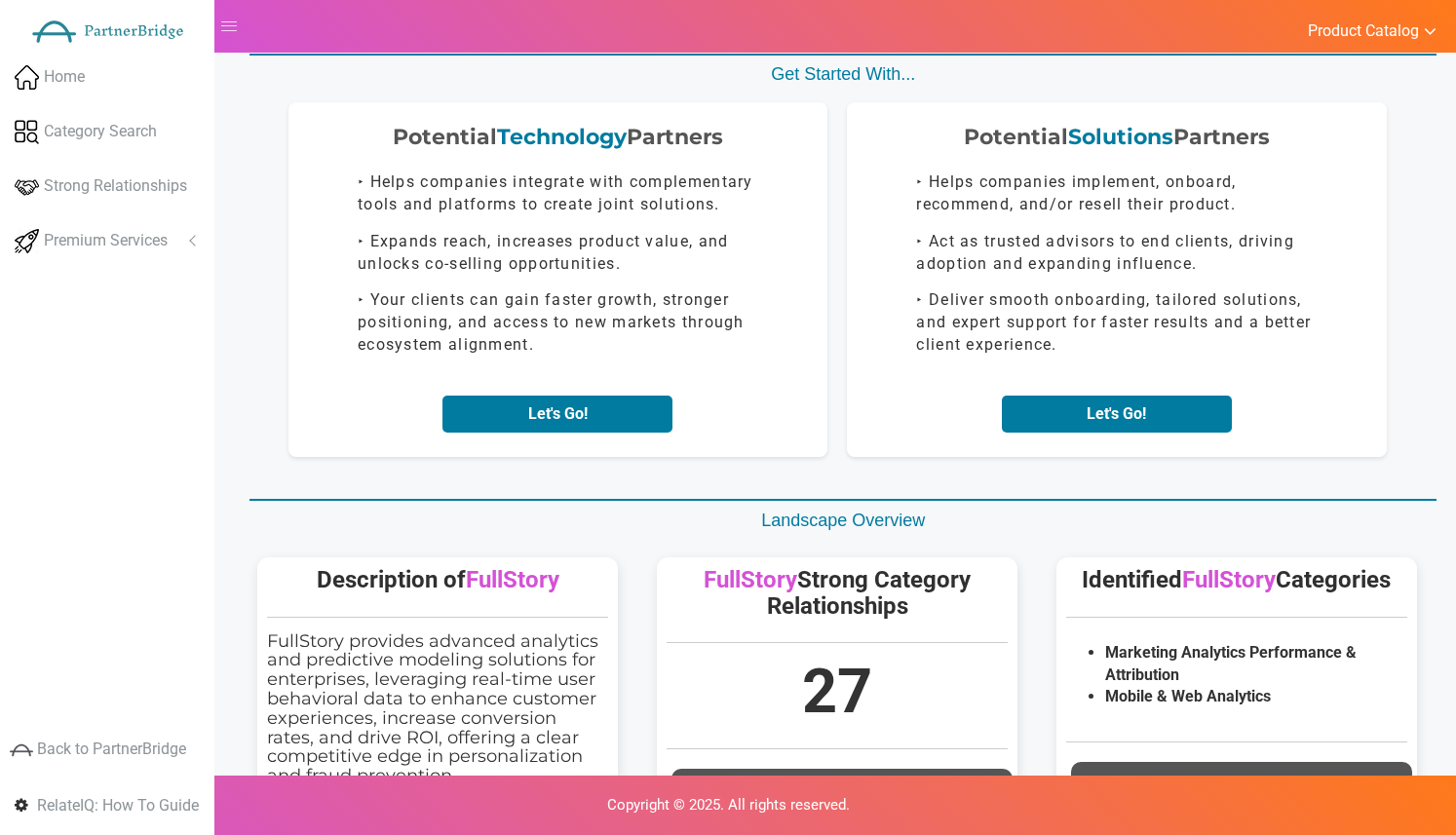 scroll, scrollTop: 0, scrollLeft: 0, axis: both 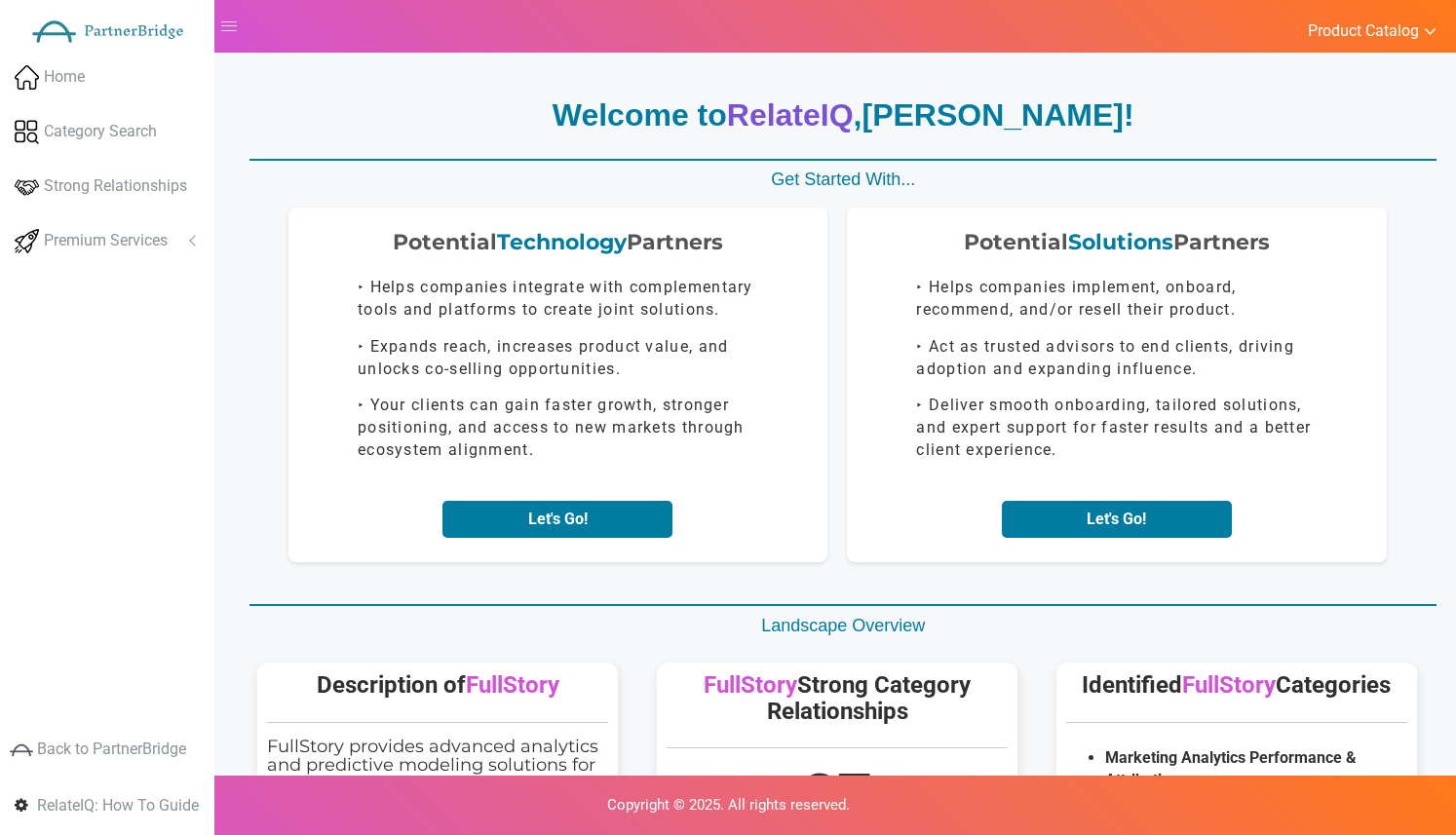 click on "Welcome to  RelateIQ ,  Jon Mead !" at bounding box center [843, 116] 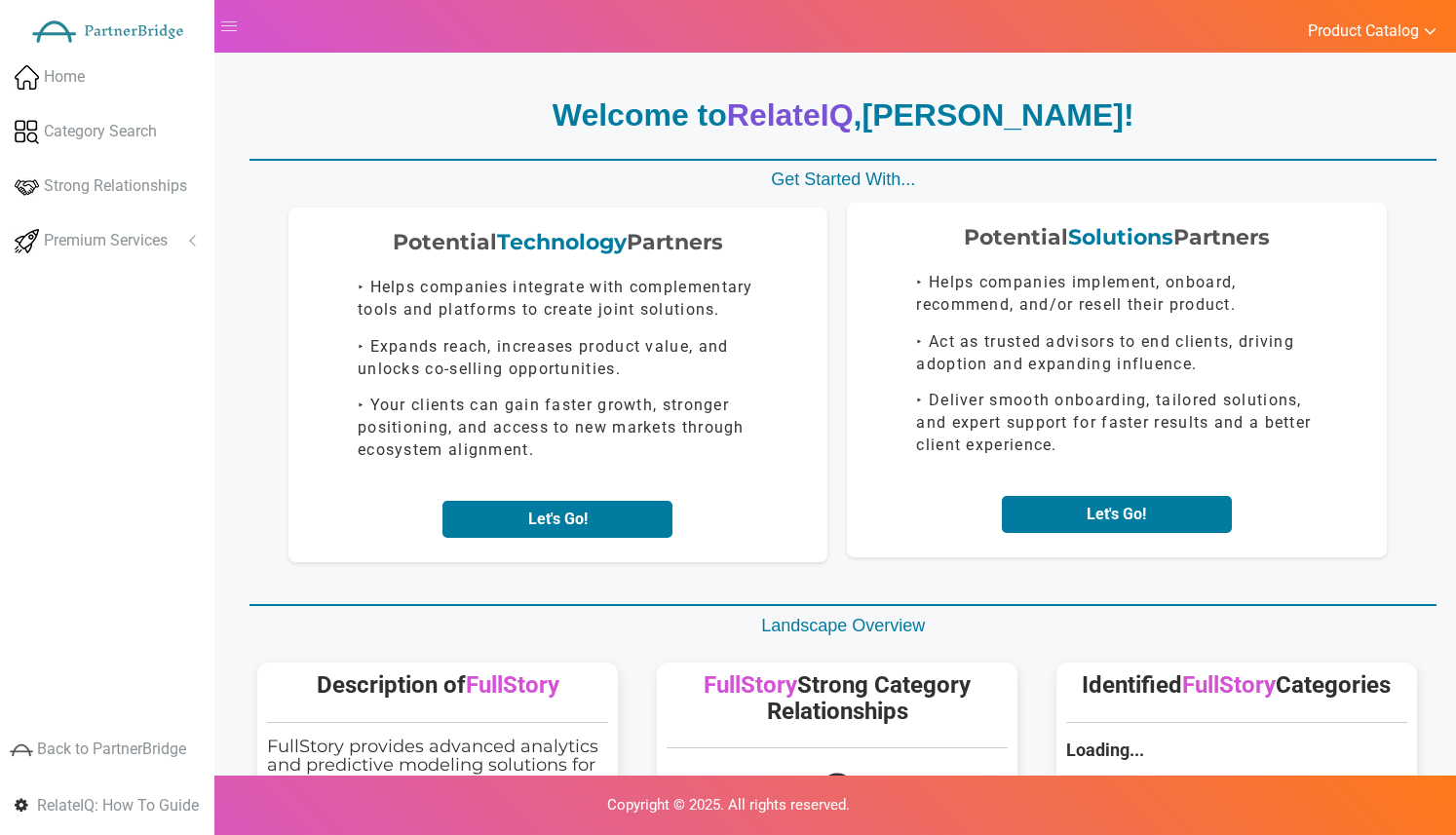 scroll, scrollTop: 0, scrollLeft: 0, axis: both 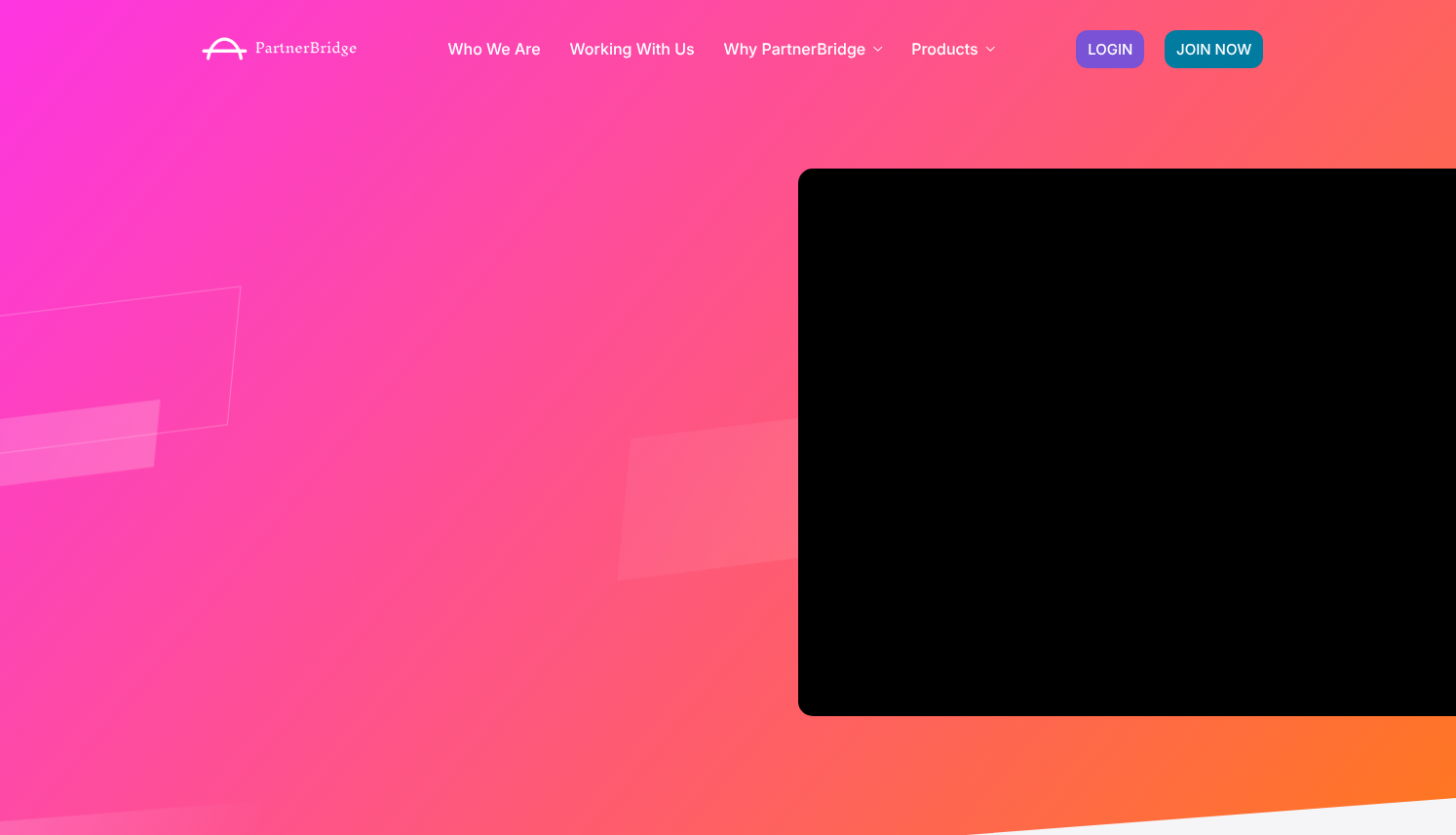 click on "JOIN NOW
LOGIN" at bounding box center [1169, 49] 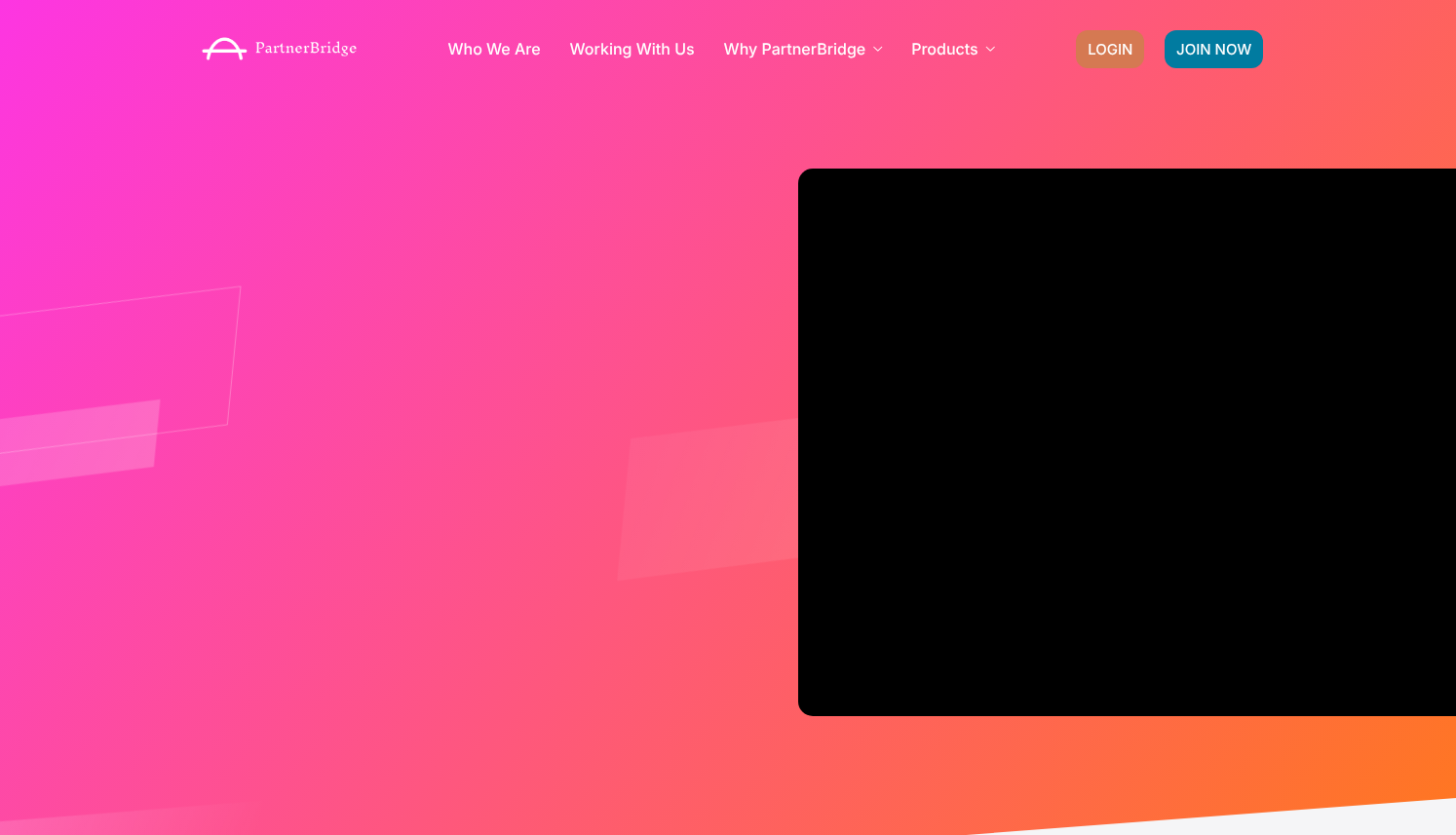 click on "LOGIN" at bounding box center (1110, 49) 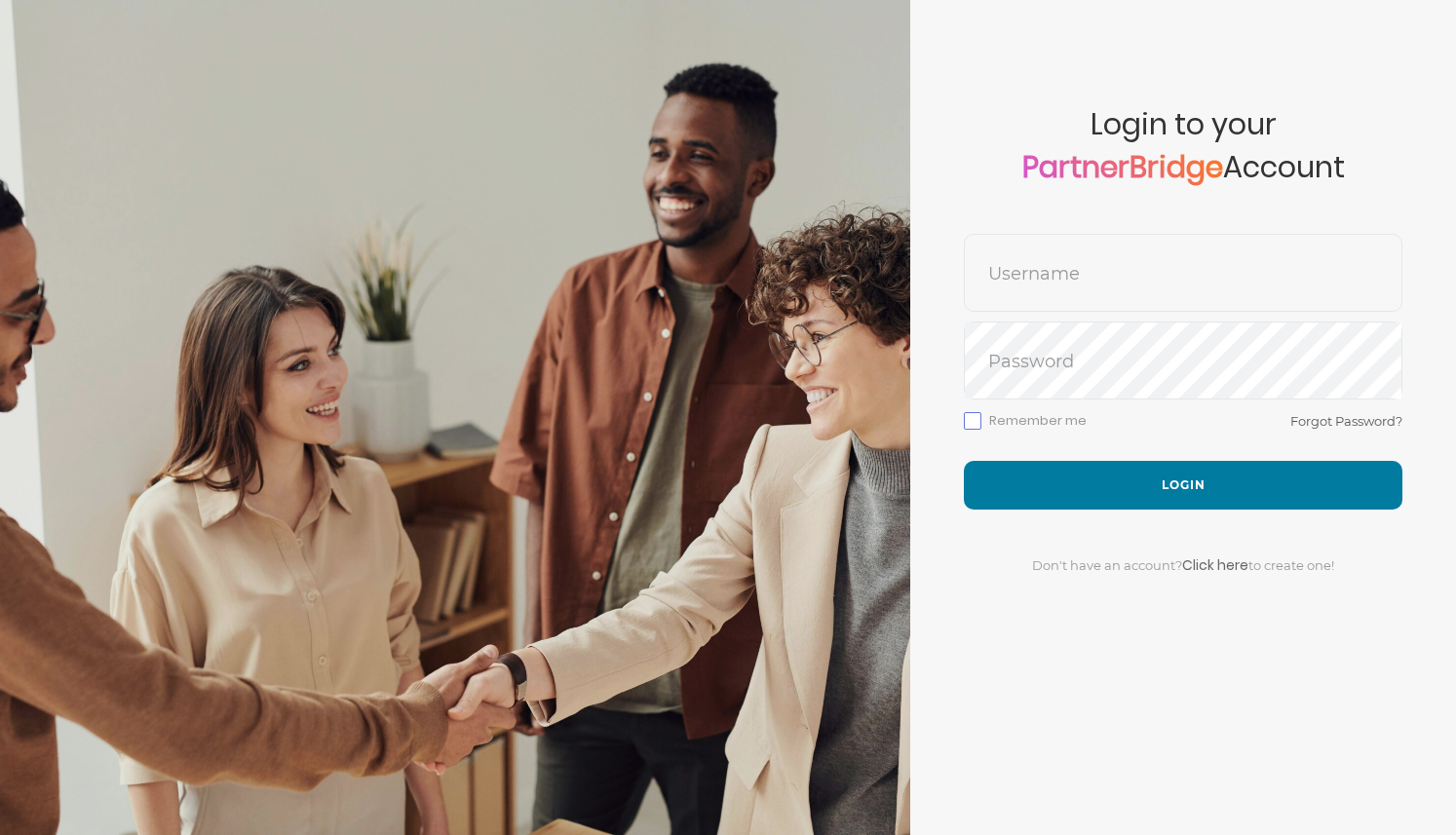 scroll, scrollTop: 0, scrollLeft: 0, axis: both 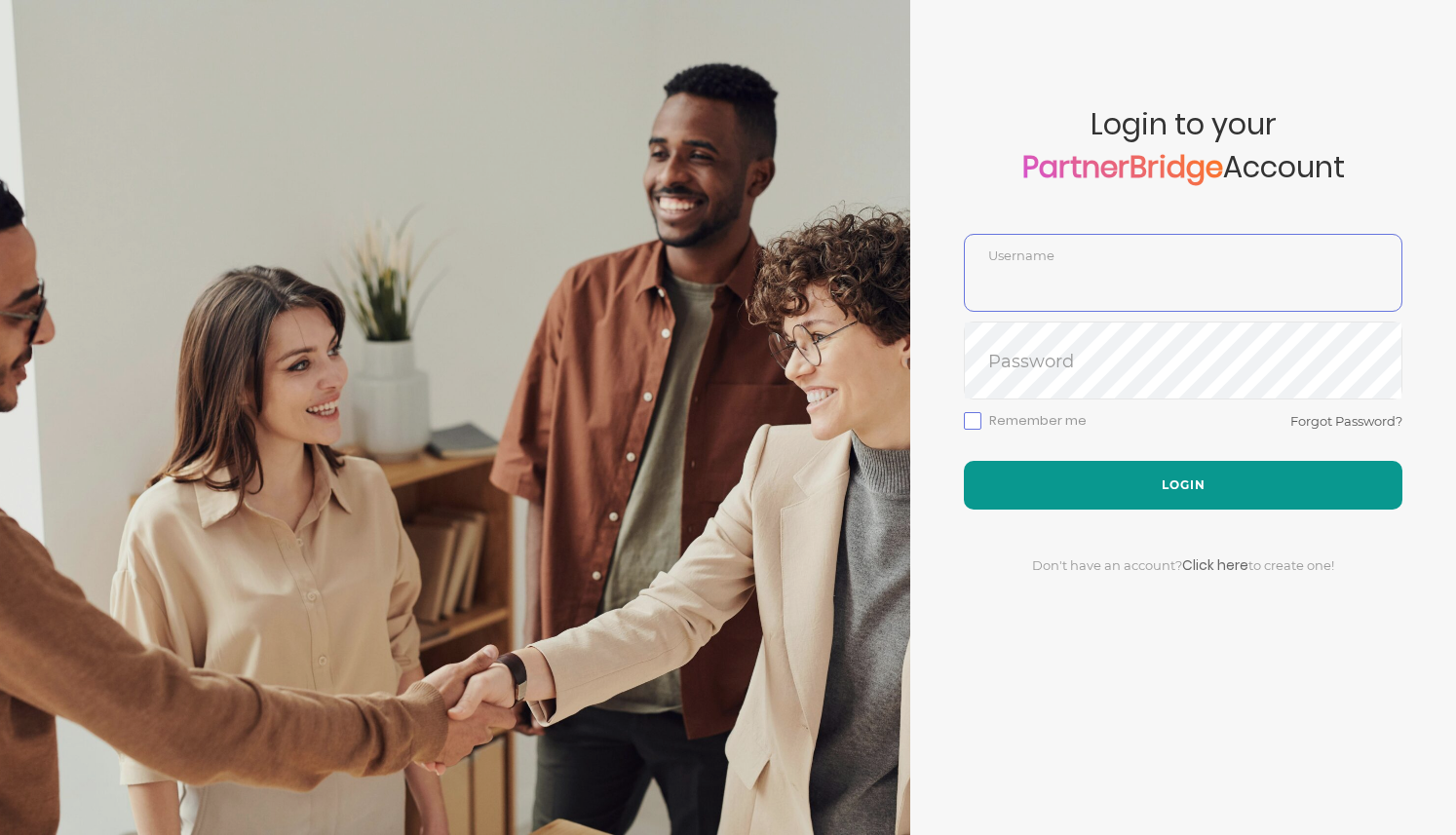 type on "DemoUser" 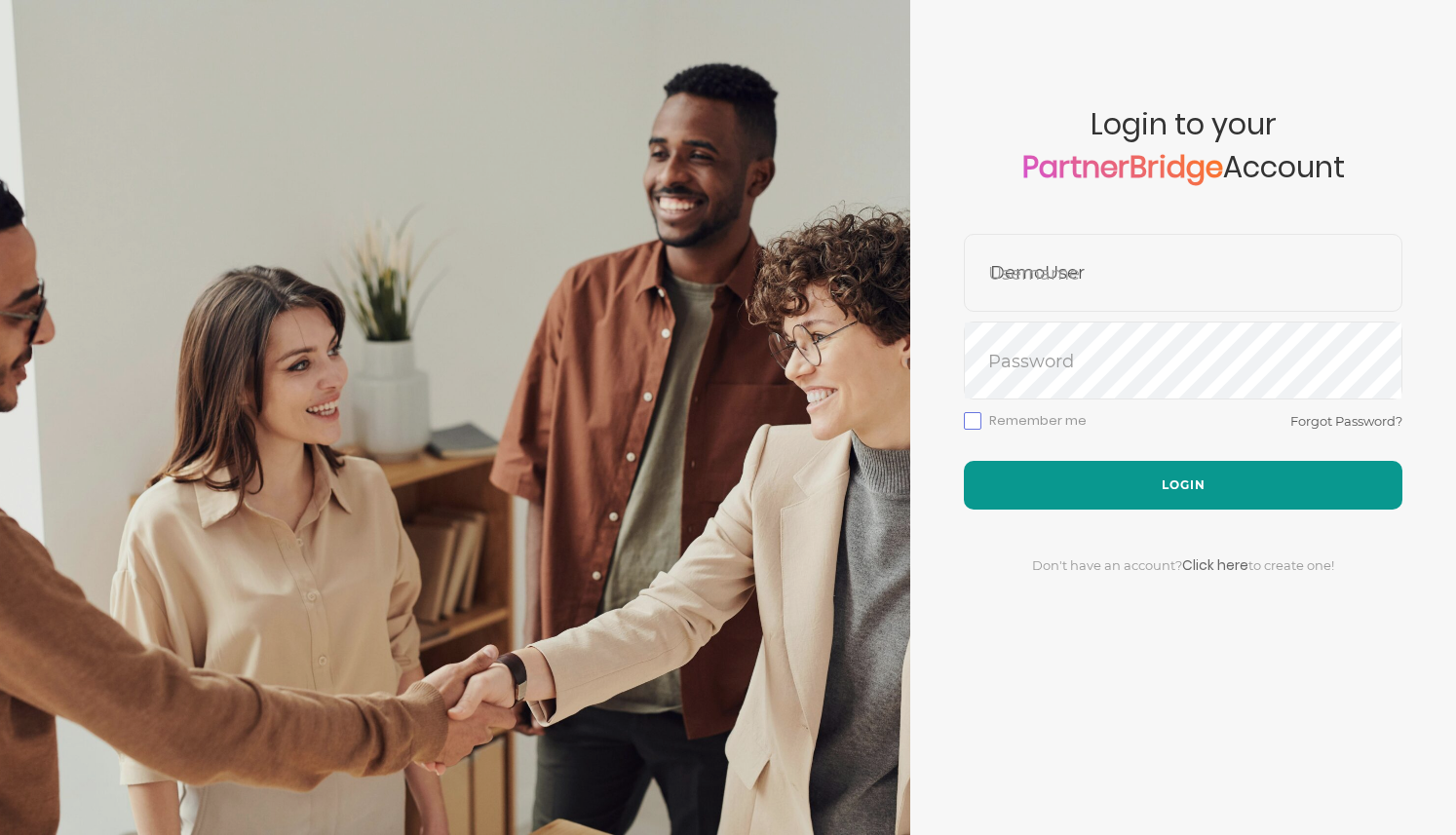 click on "Login" at bounding box center [1183, 485] 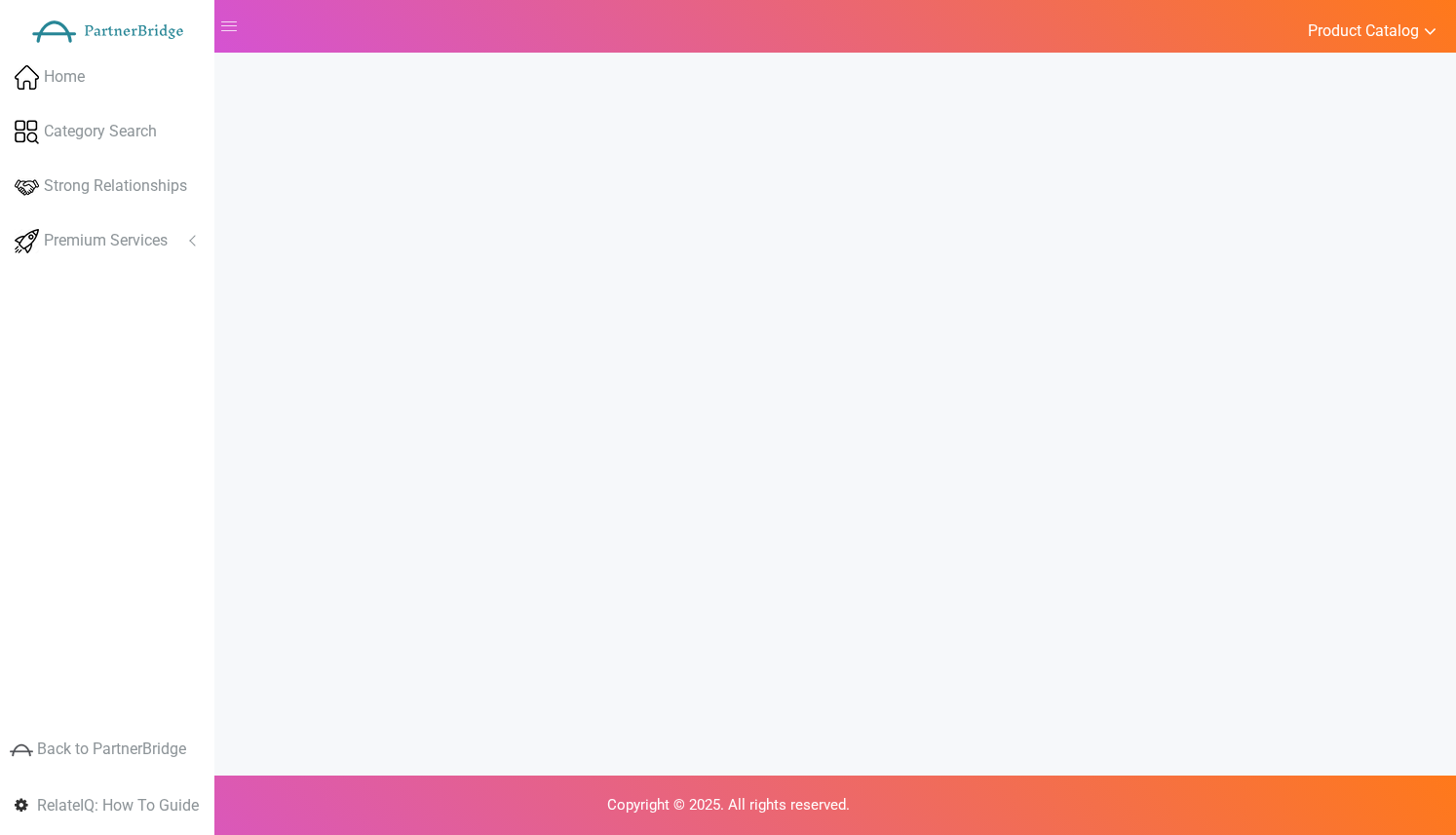 scroll, scrollTop: 0, scrollLeft: 0, axis: both 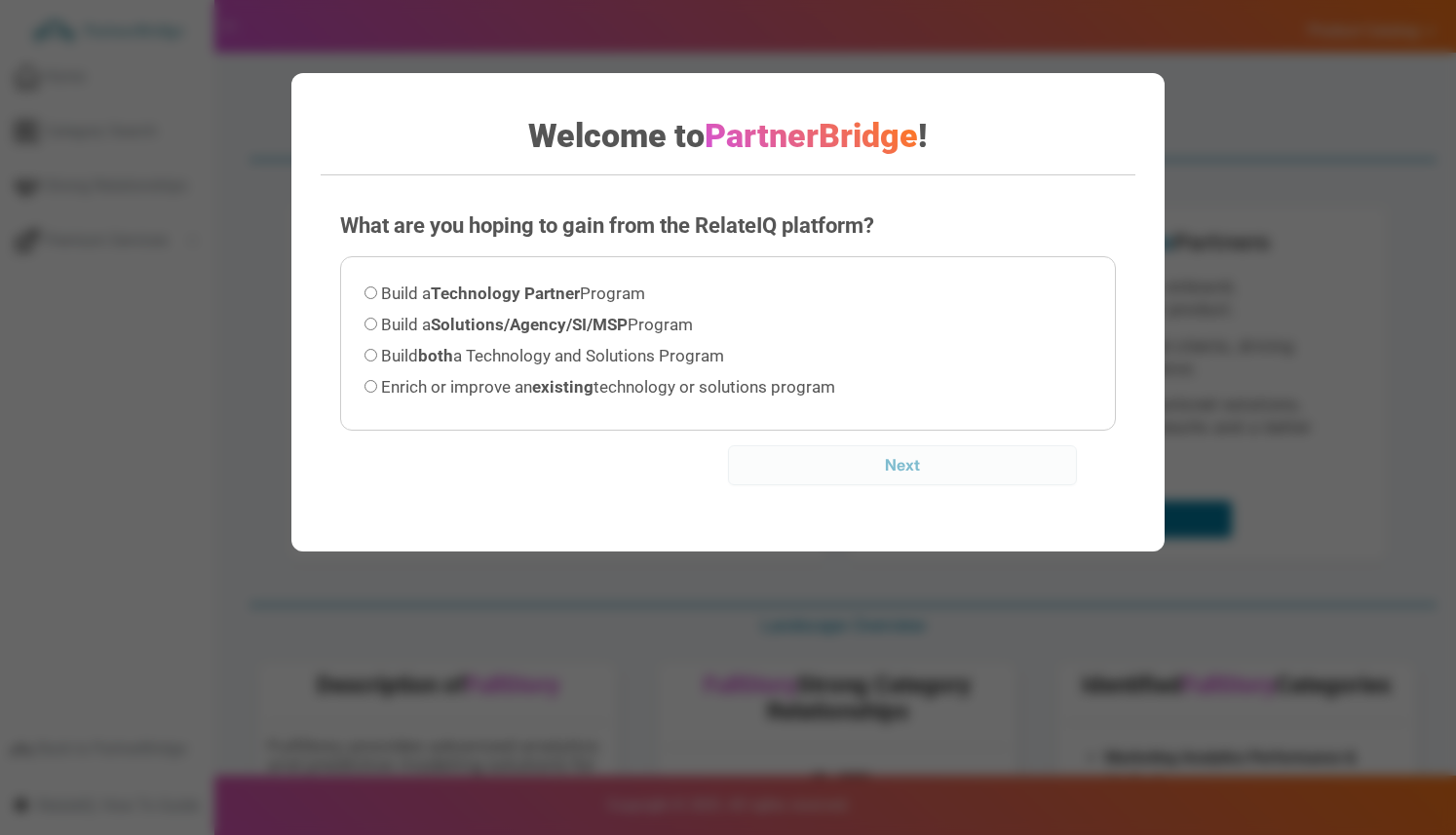 click on "What are you hoping to gain from the RelateIQ platform?
Please select an option before continuing.
Build a  Technology Partner  Program
Build a  Solutions/Agency/SI/MSP  Program
Build  both  a Technology and Solutions Program
Enrich or improve an  existing" at bounding box center (728, 357) 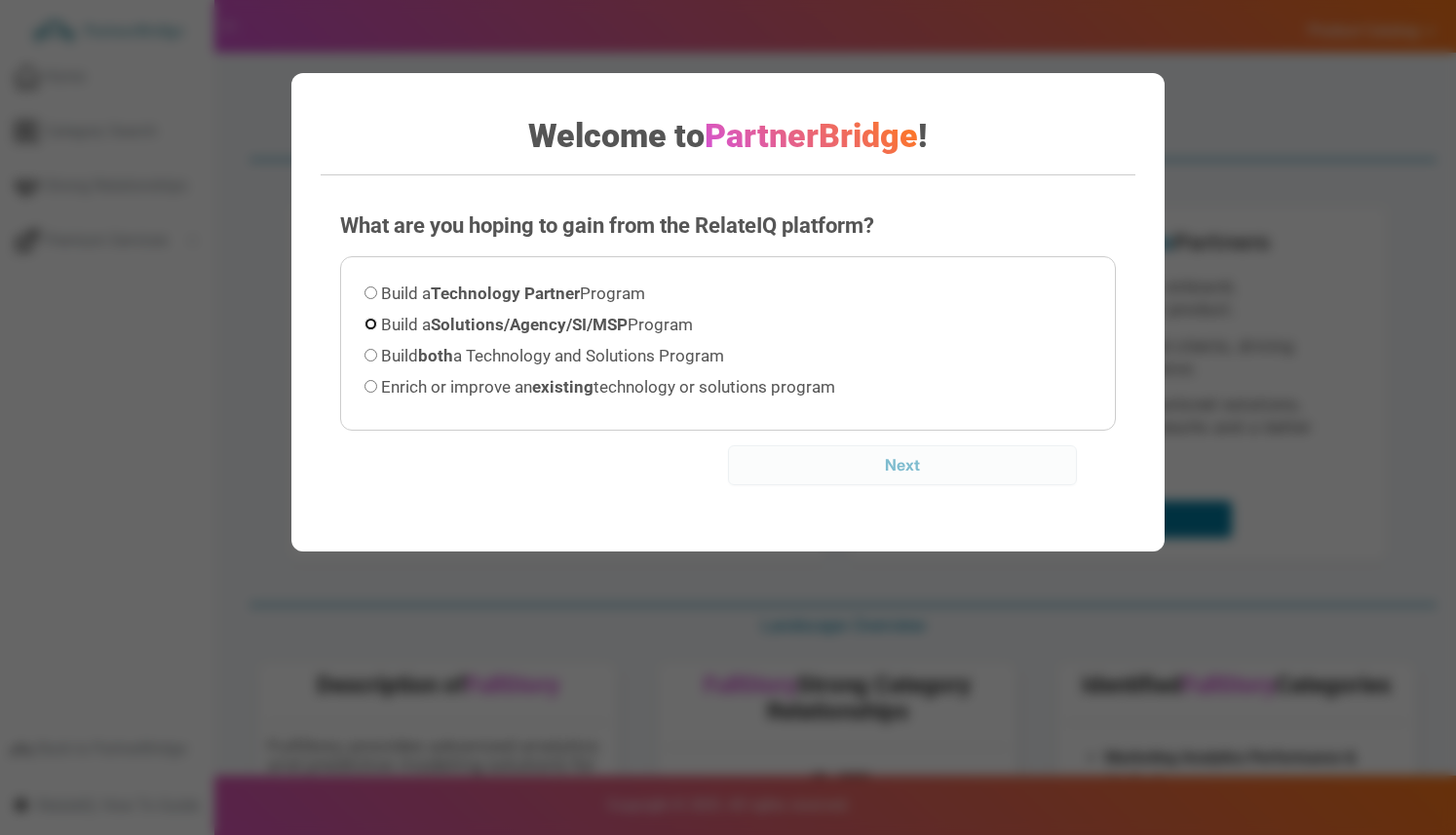 click on "Build a  Solutions/Agency/SI/MSP  Program" at bounding box center [370, 323] 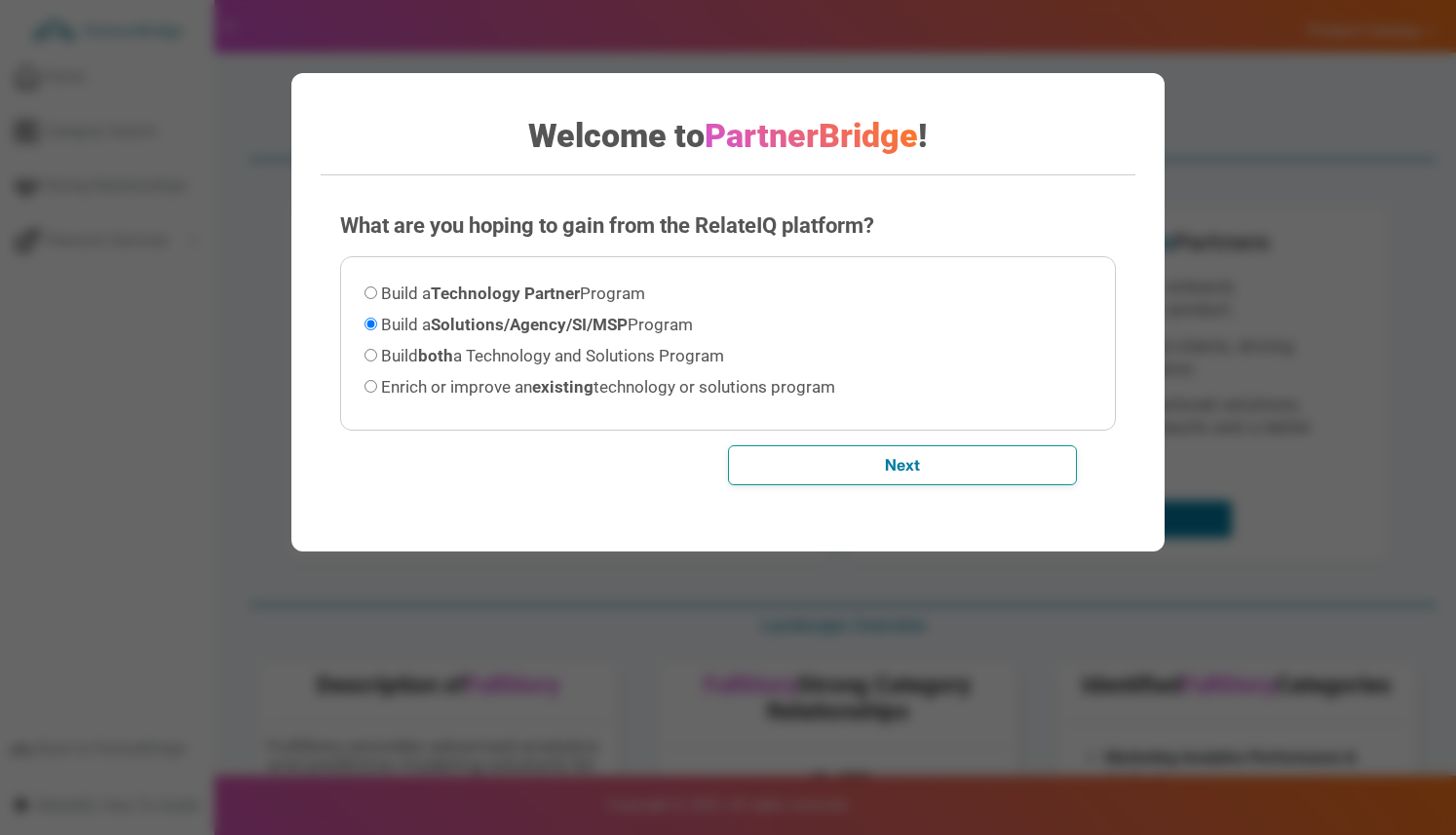 click on "Next" at bounding box center (902, 465) 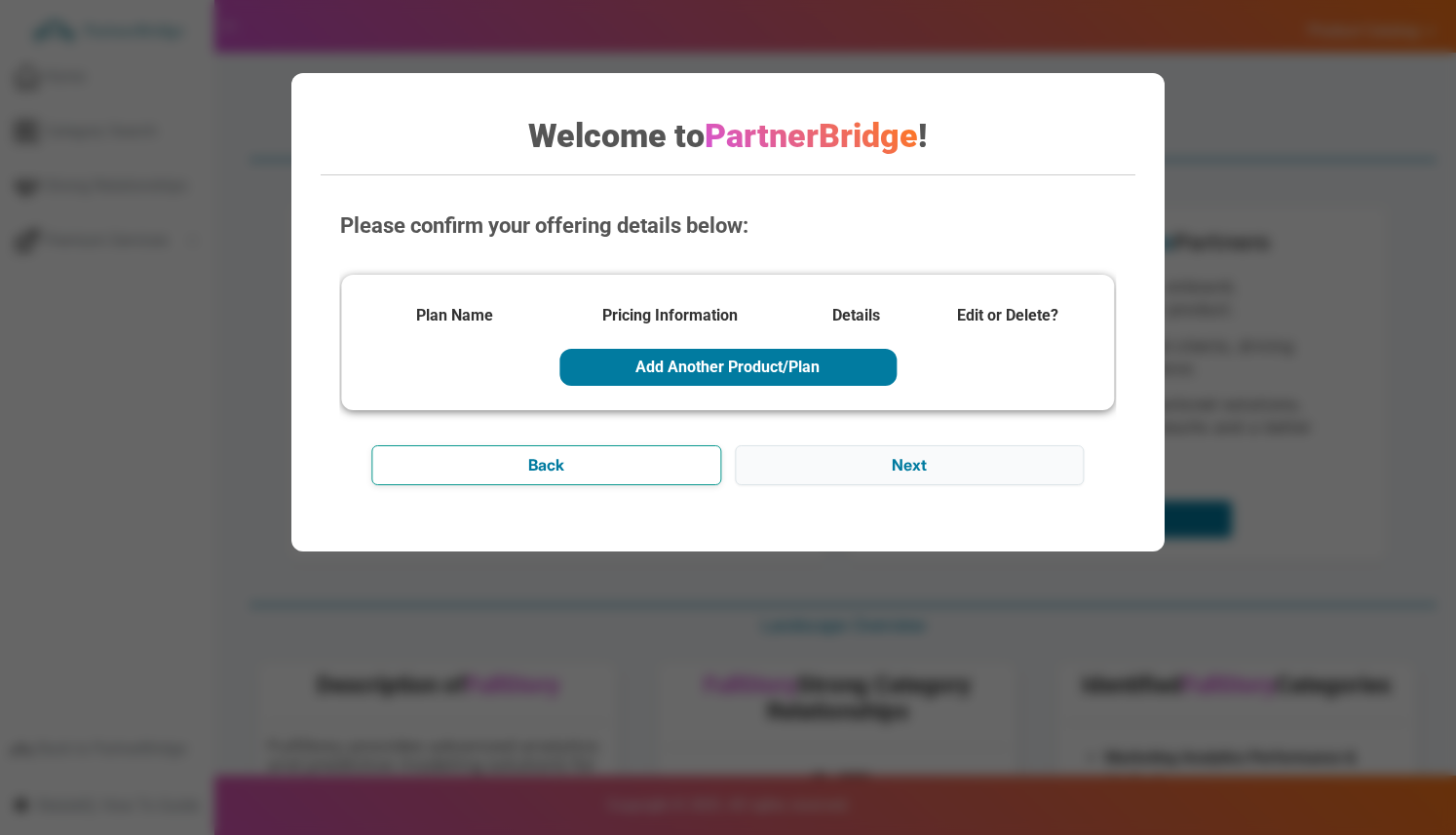 click on "Back" at bounding box center (547, 465) 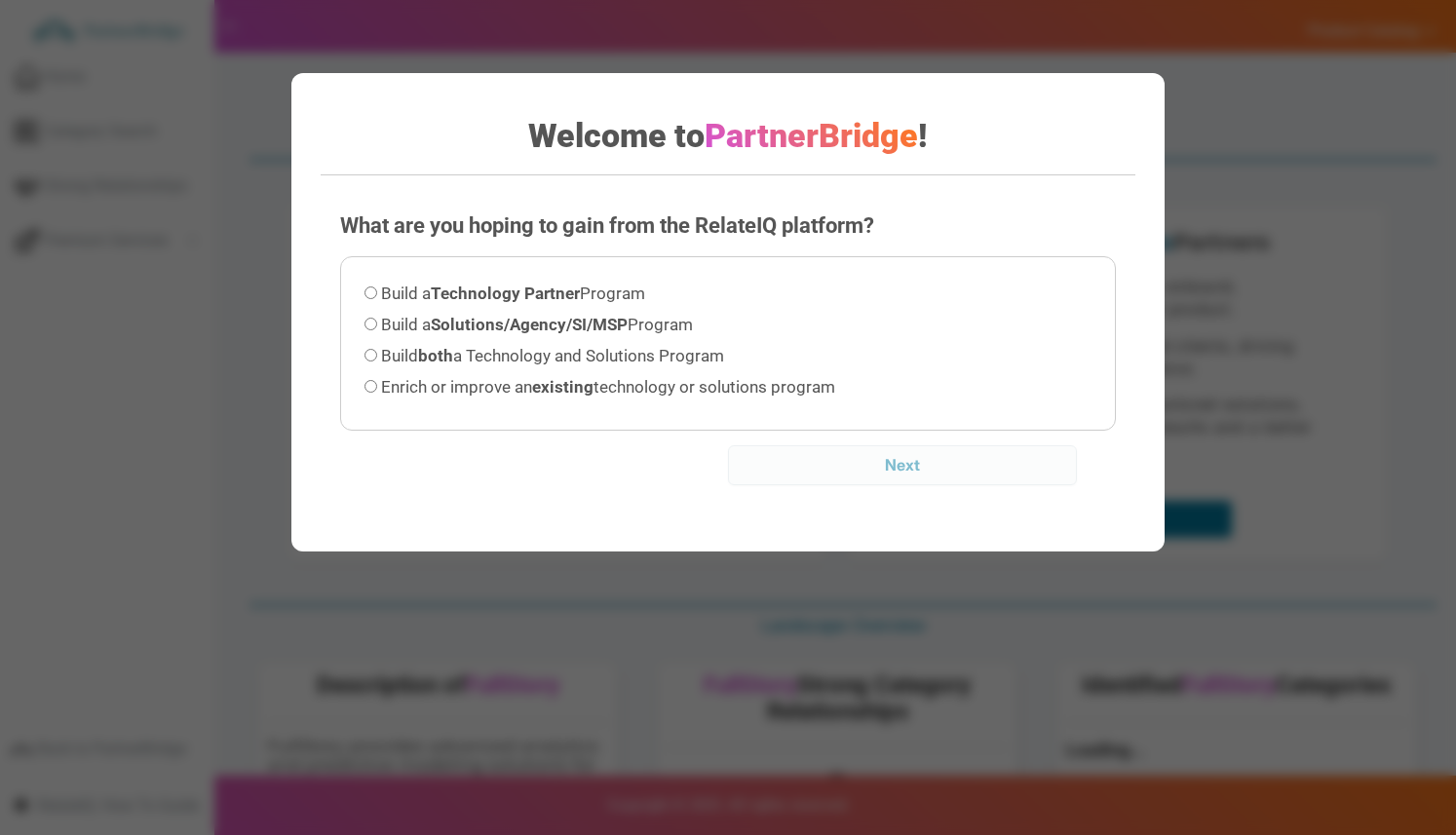 scroll, scrollTop: 0, scrollLeft: 0, axis: both 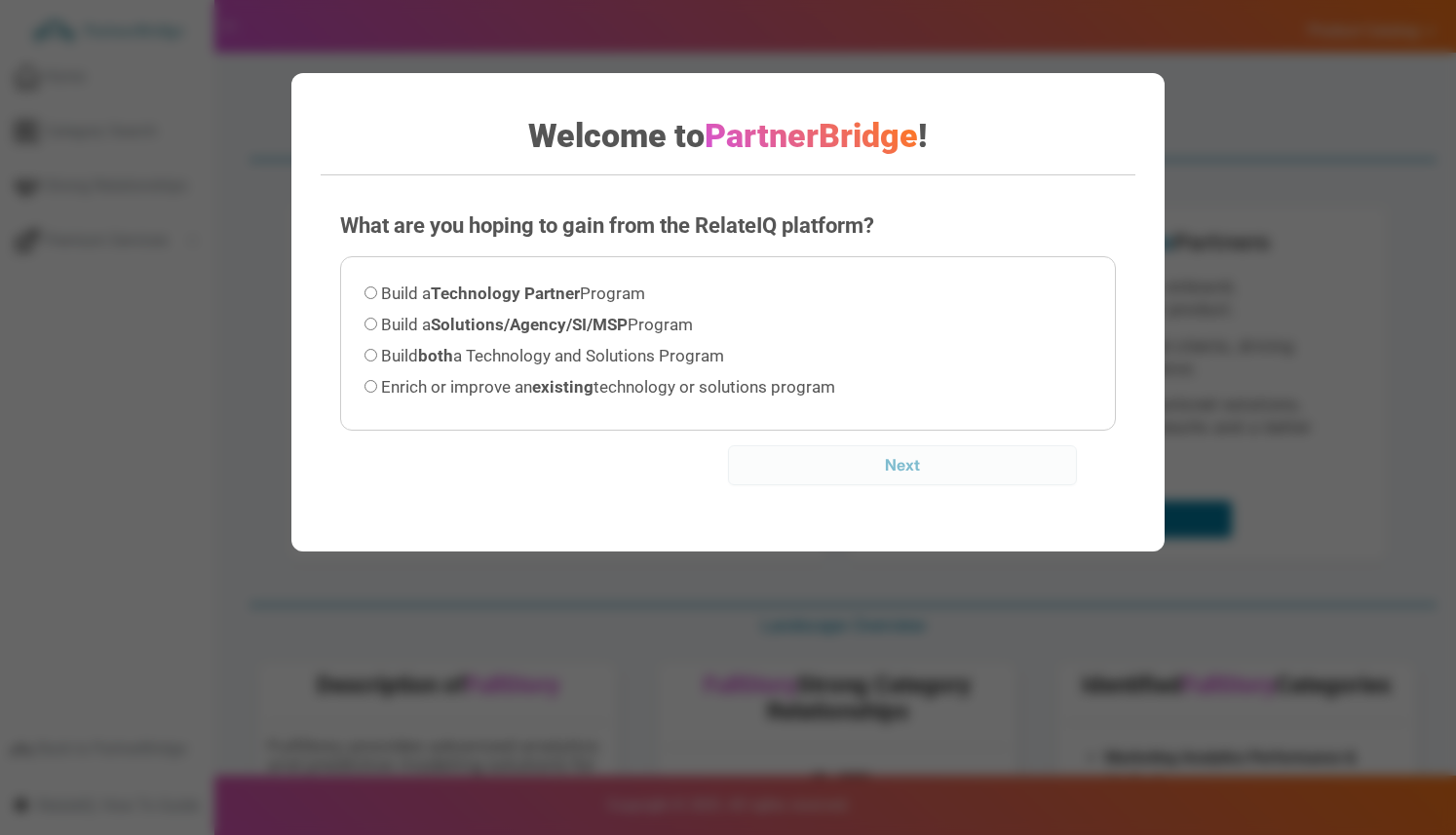 click on "Technology Partner" at bounding box center [505, 293] 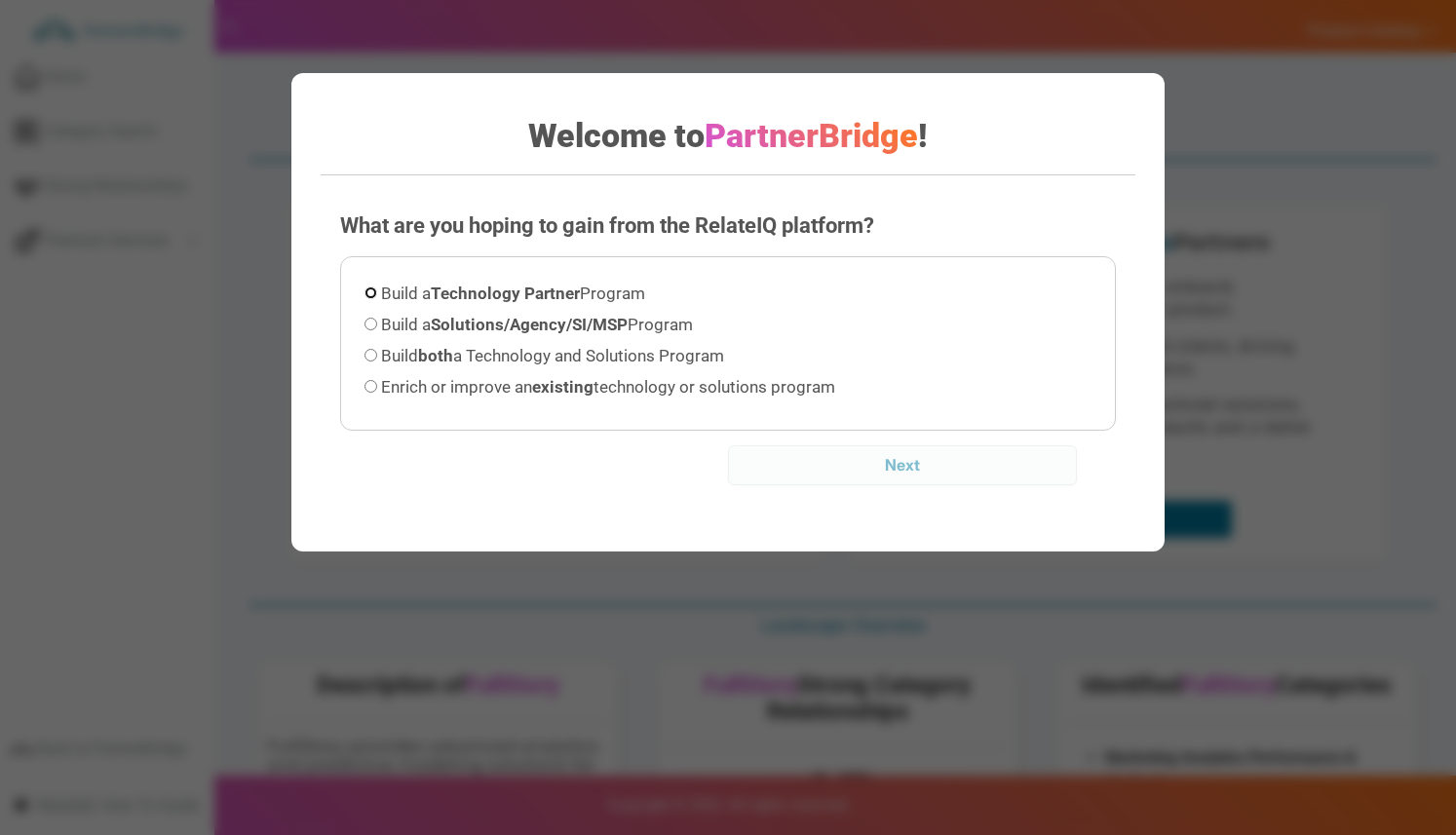 click on "Build a  Technology Partner  Program" at bounding box center [370, 292] 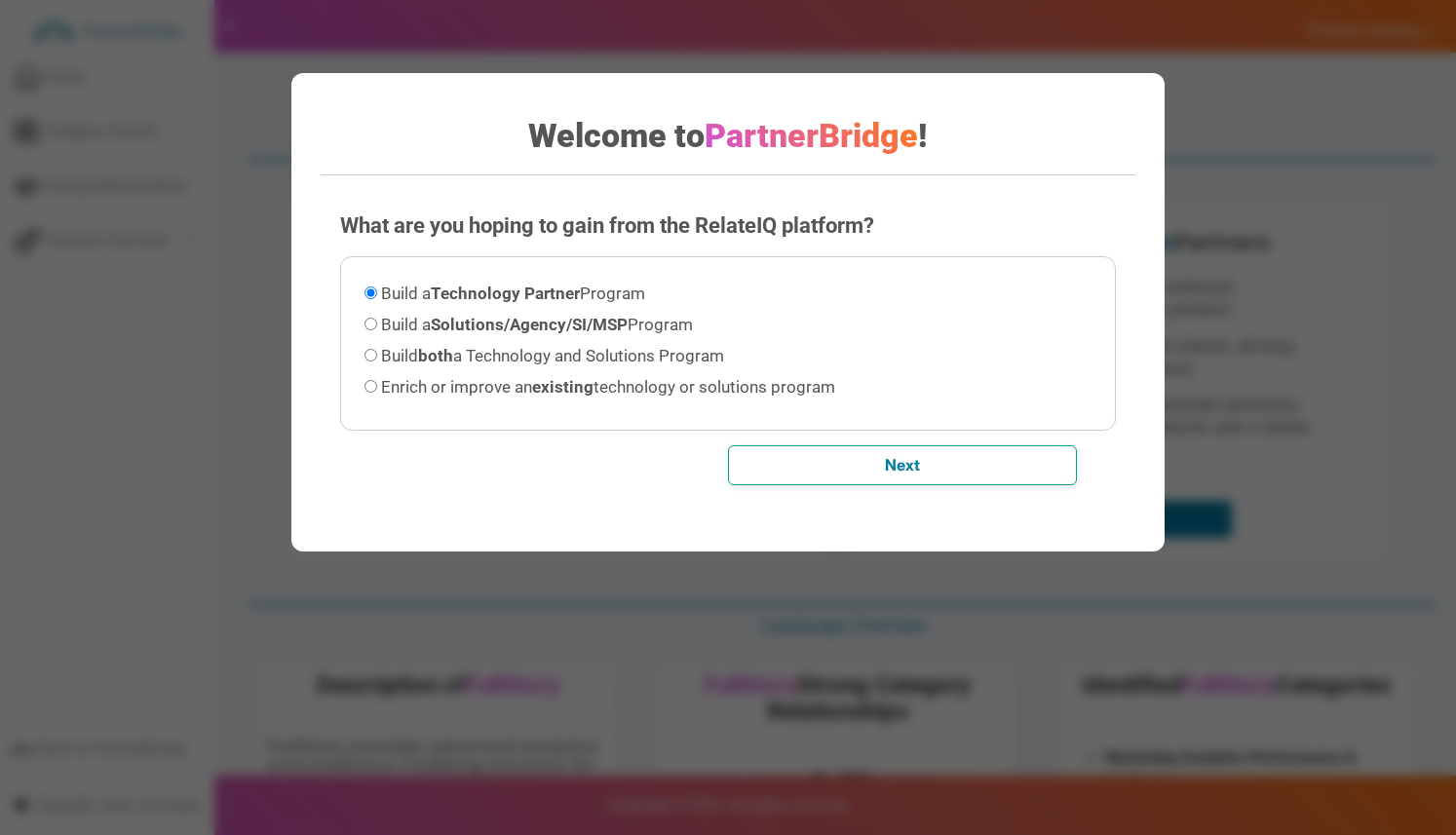 click on "Next" at bounding box center (902, 465) 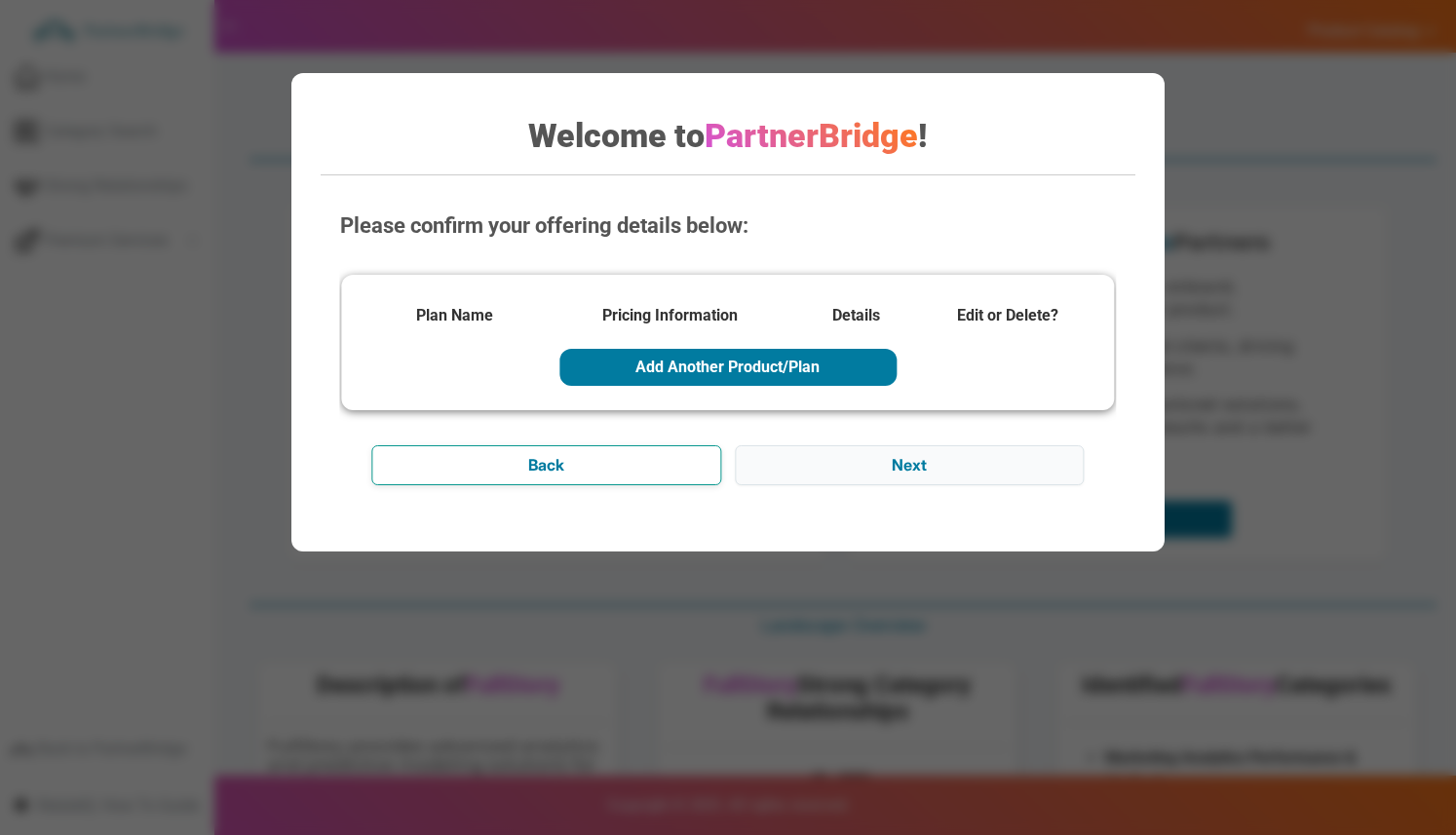 click on "Back" at bounding box center (547, 465) 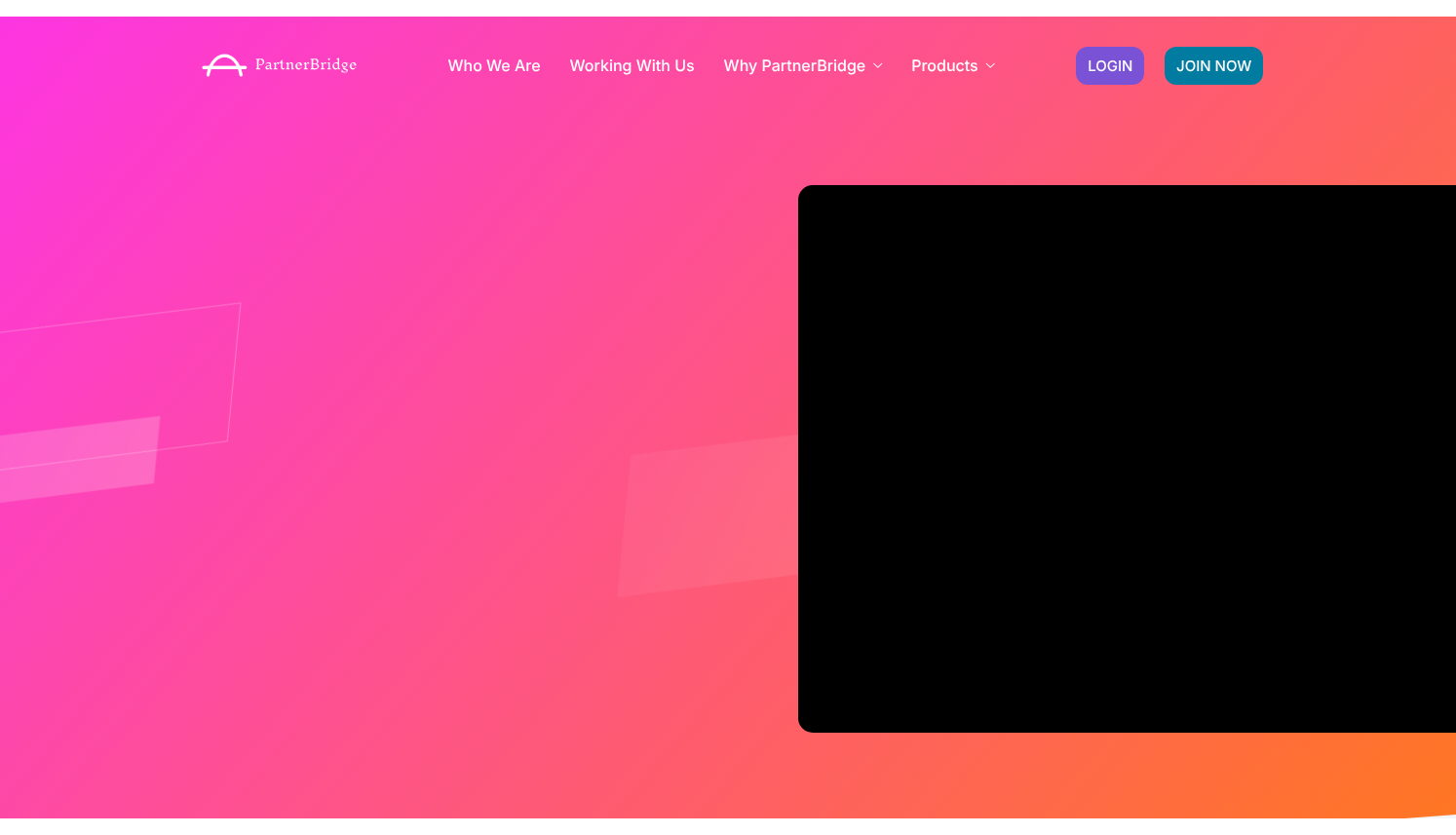 scroll, scrollTop: 0, scrollLeft: 0, axis: both 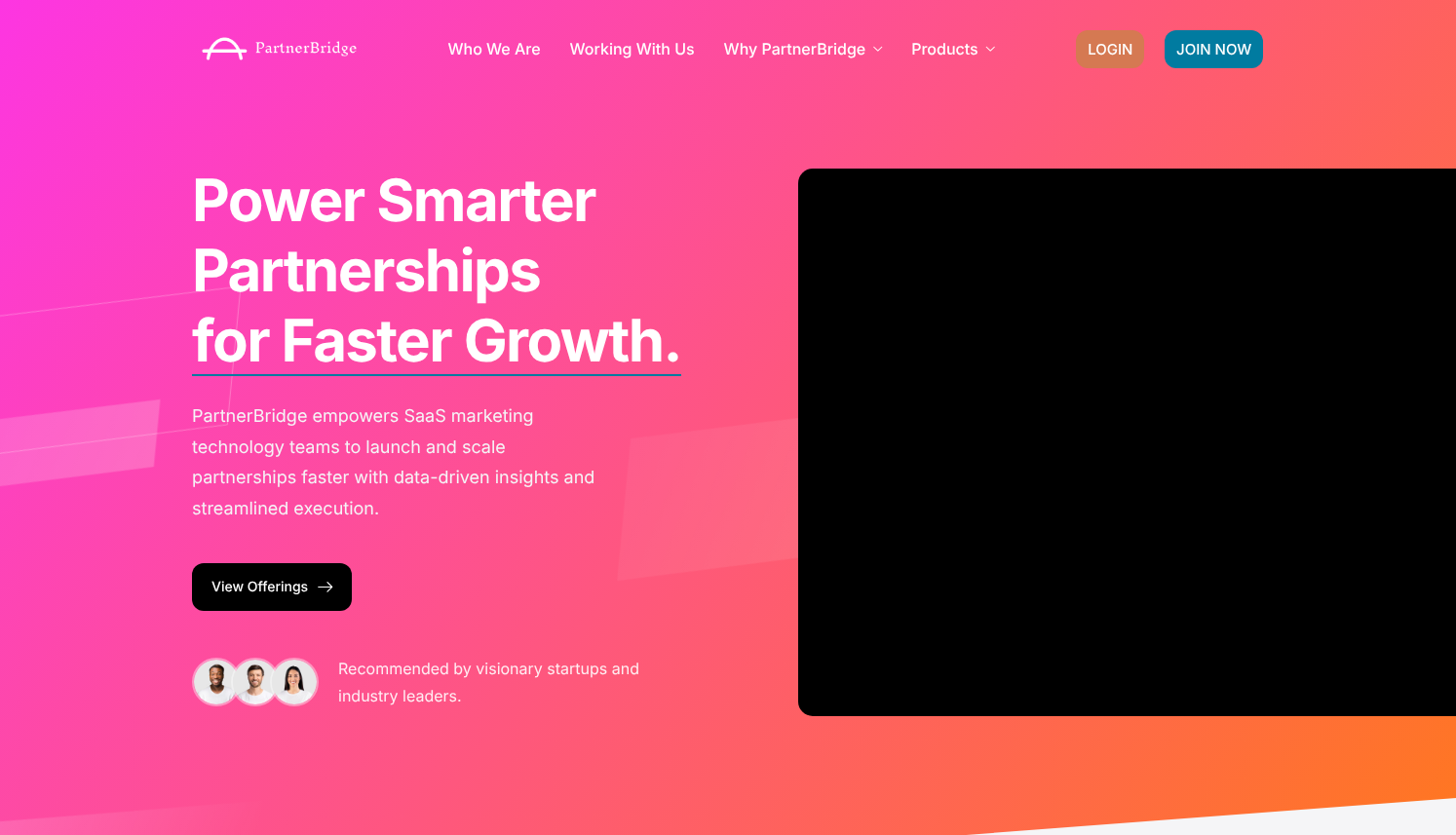 click on "LOGIN" at bounding box center [1110, 49] 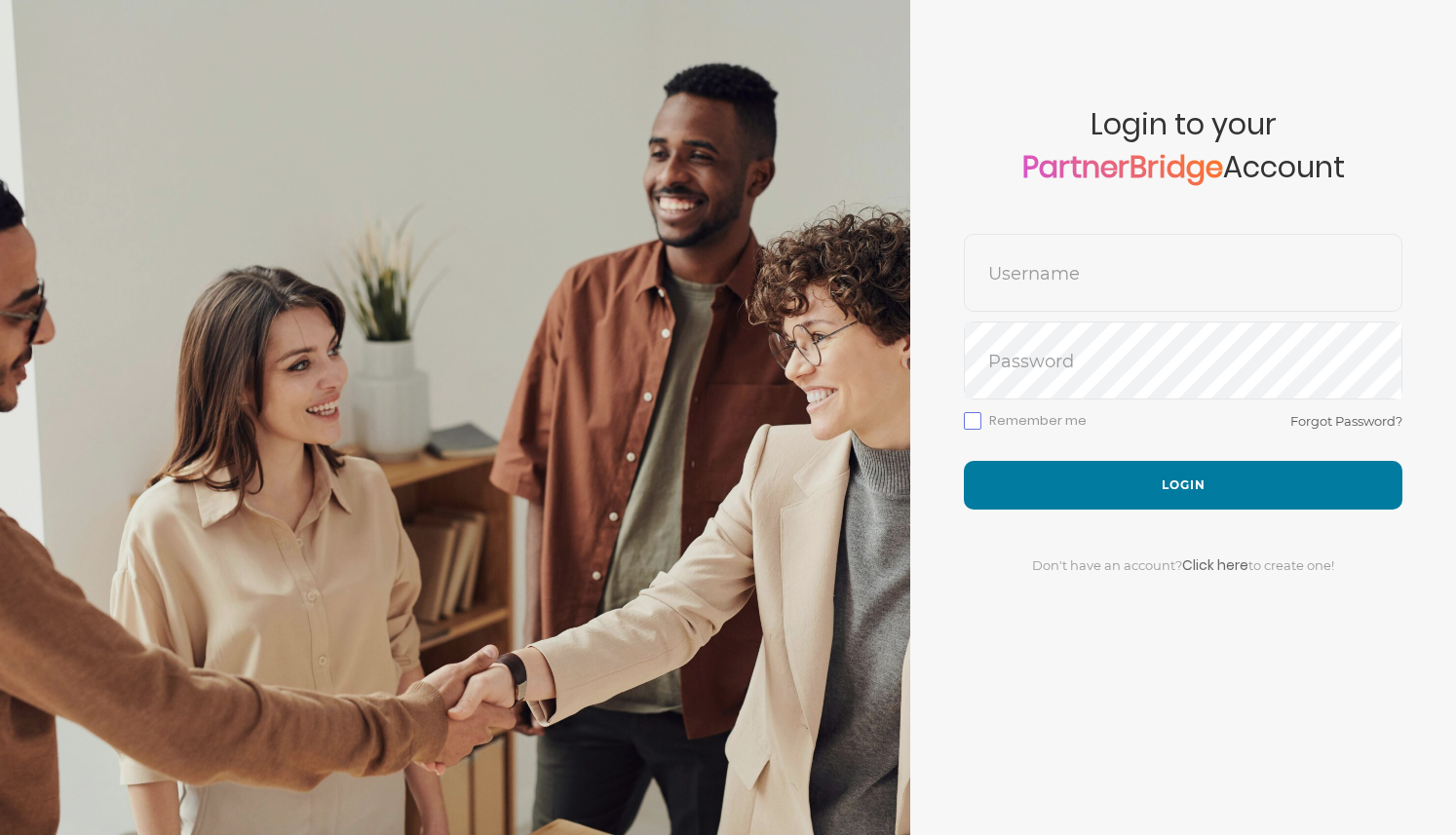 scroll, scrollTop: 0, scrollLeft: 0, axis: both 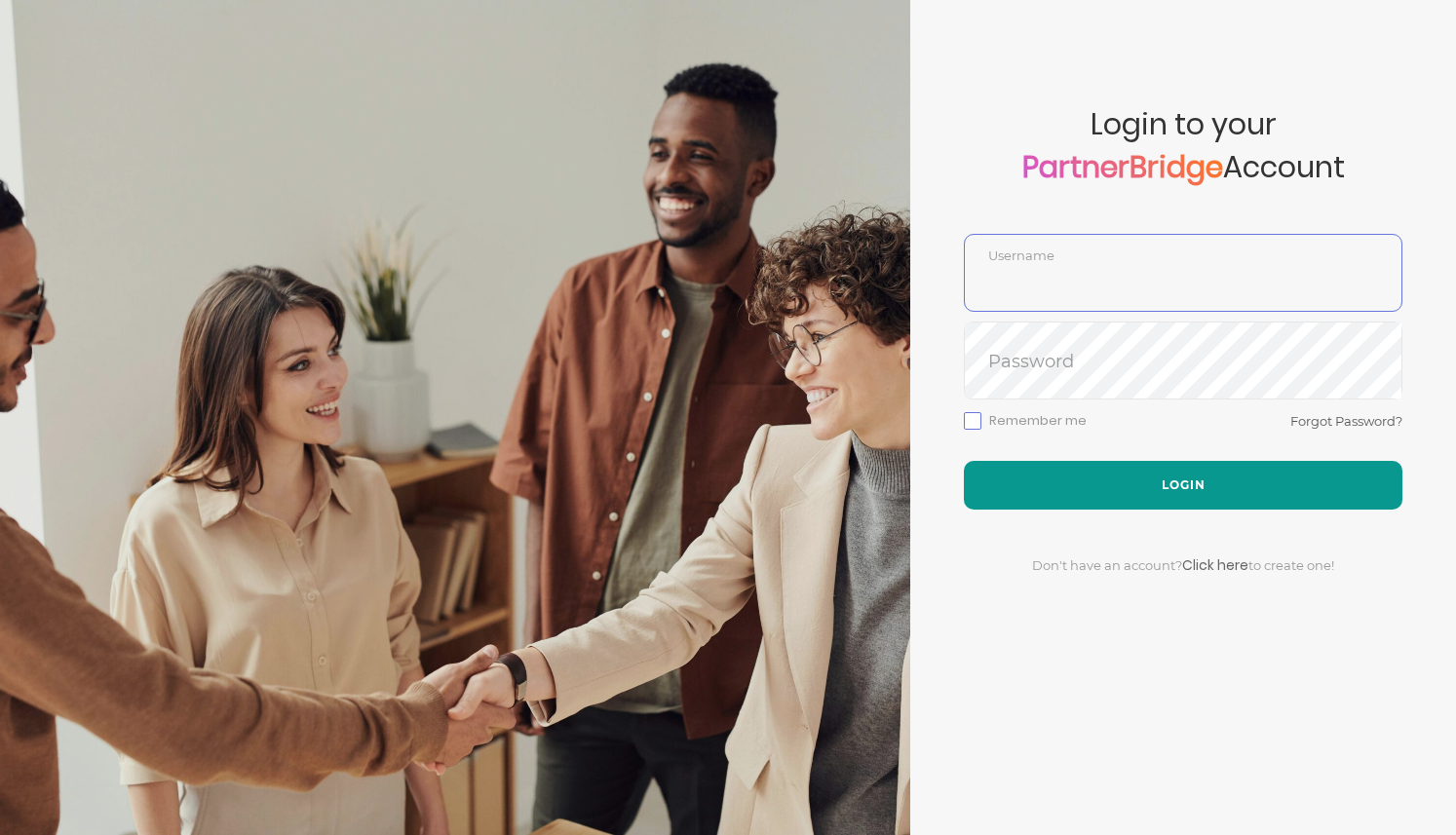type on "DemoUser" 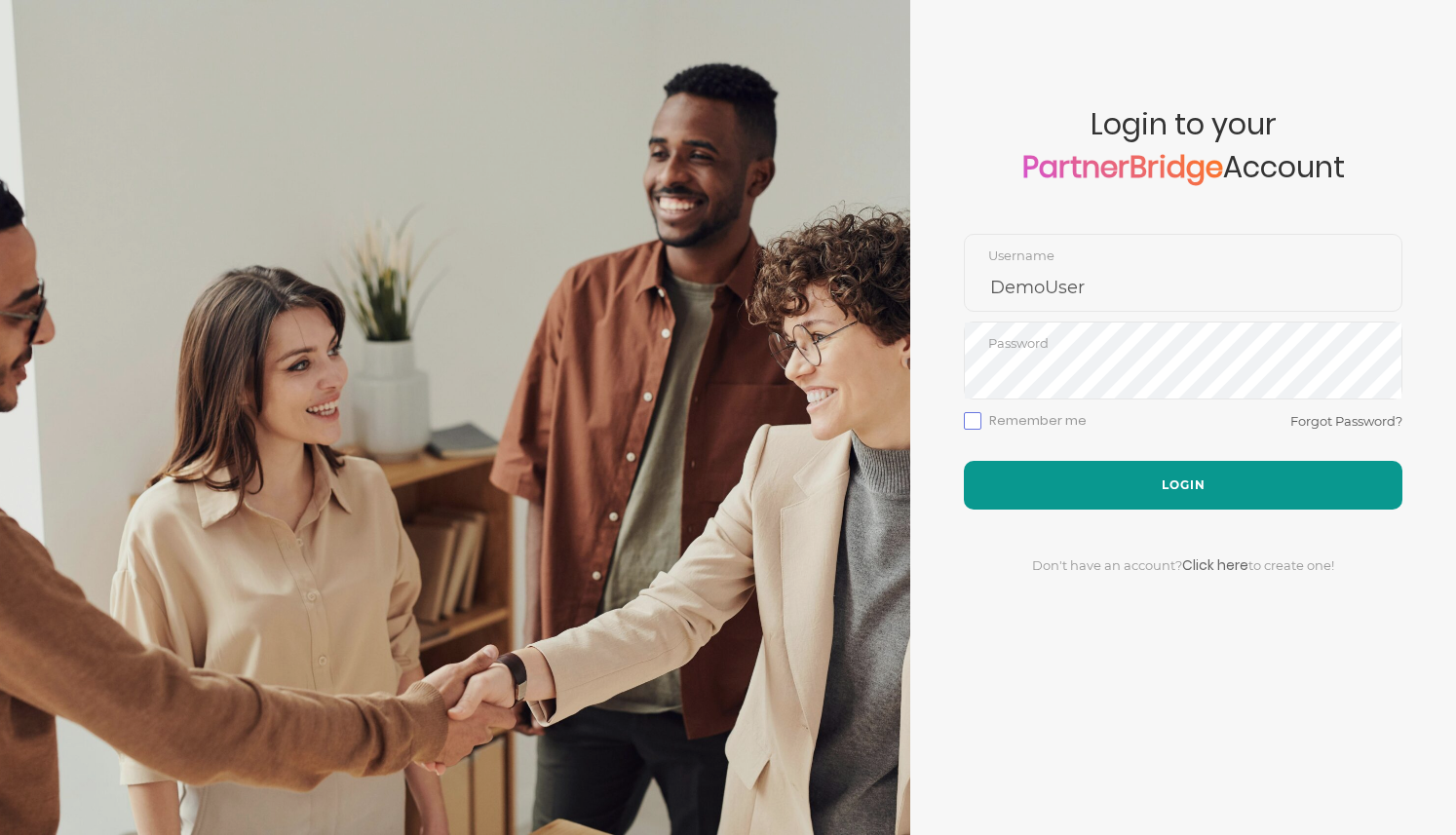 click on "Login" at bounding box center [1183, 485] 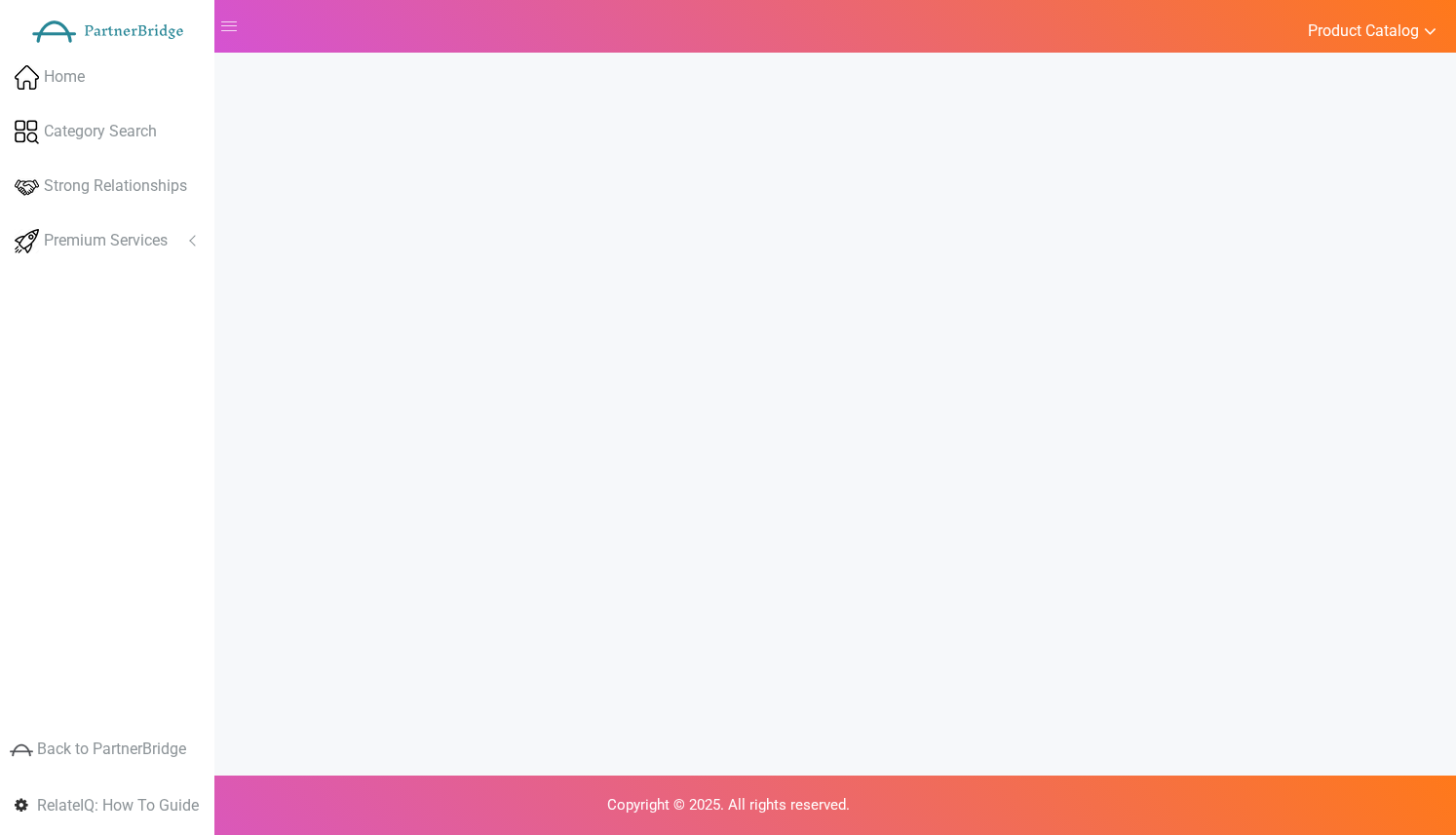 scroll, scrollTop: 0, scrollLeft: 0, axis: both 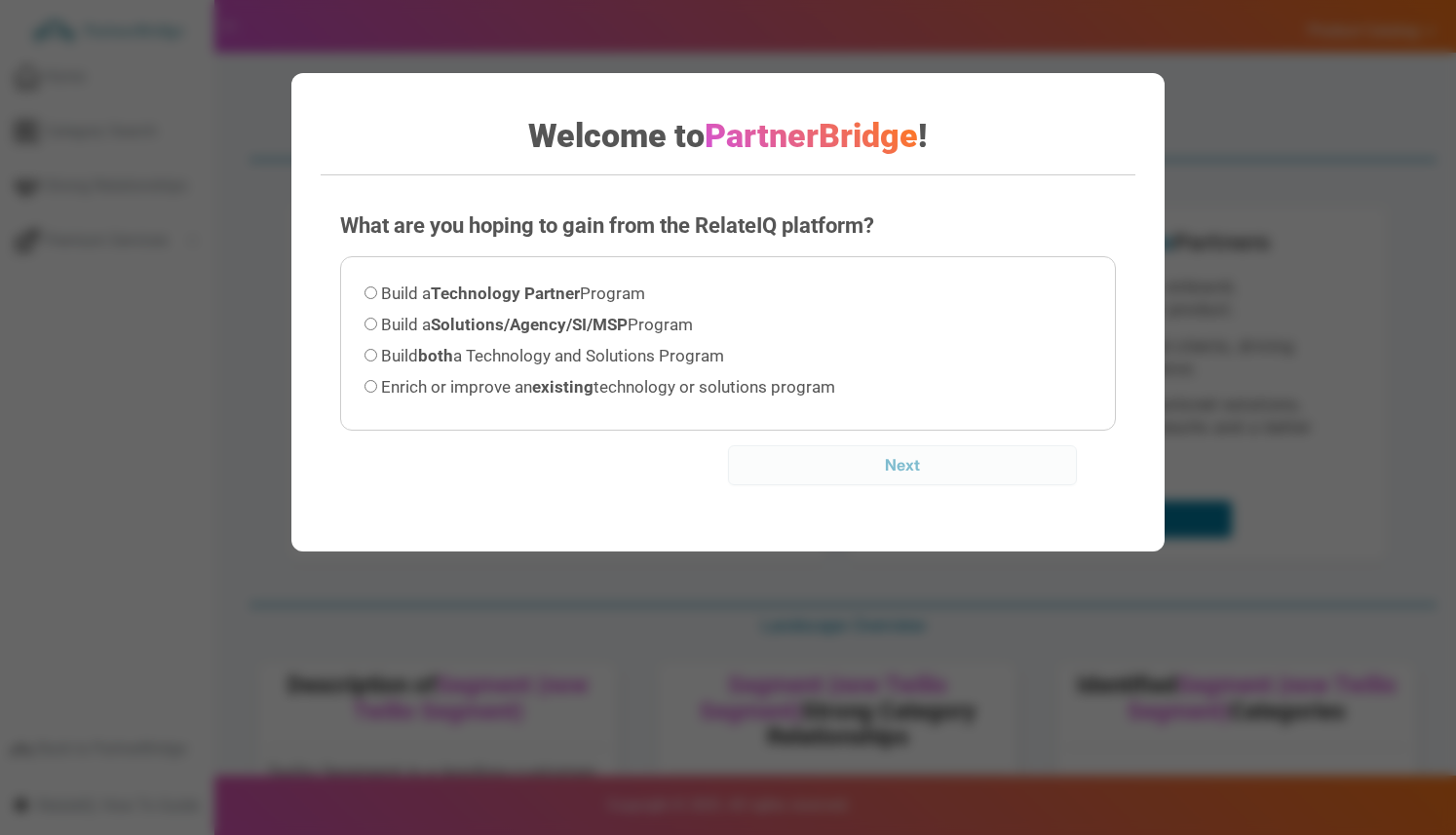 click on "Build a  Technology Partner  Program
Build a  Solutions/Agency/SI/MSP  Program
Build  both  a Technology and Solutions Program
Enrich or improve an  existing  technology or solutions program" at bounding box center [728, 343] 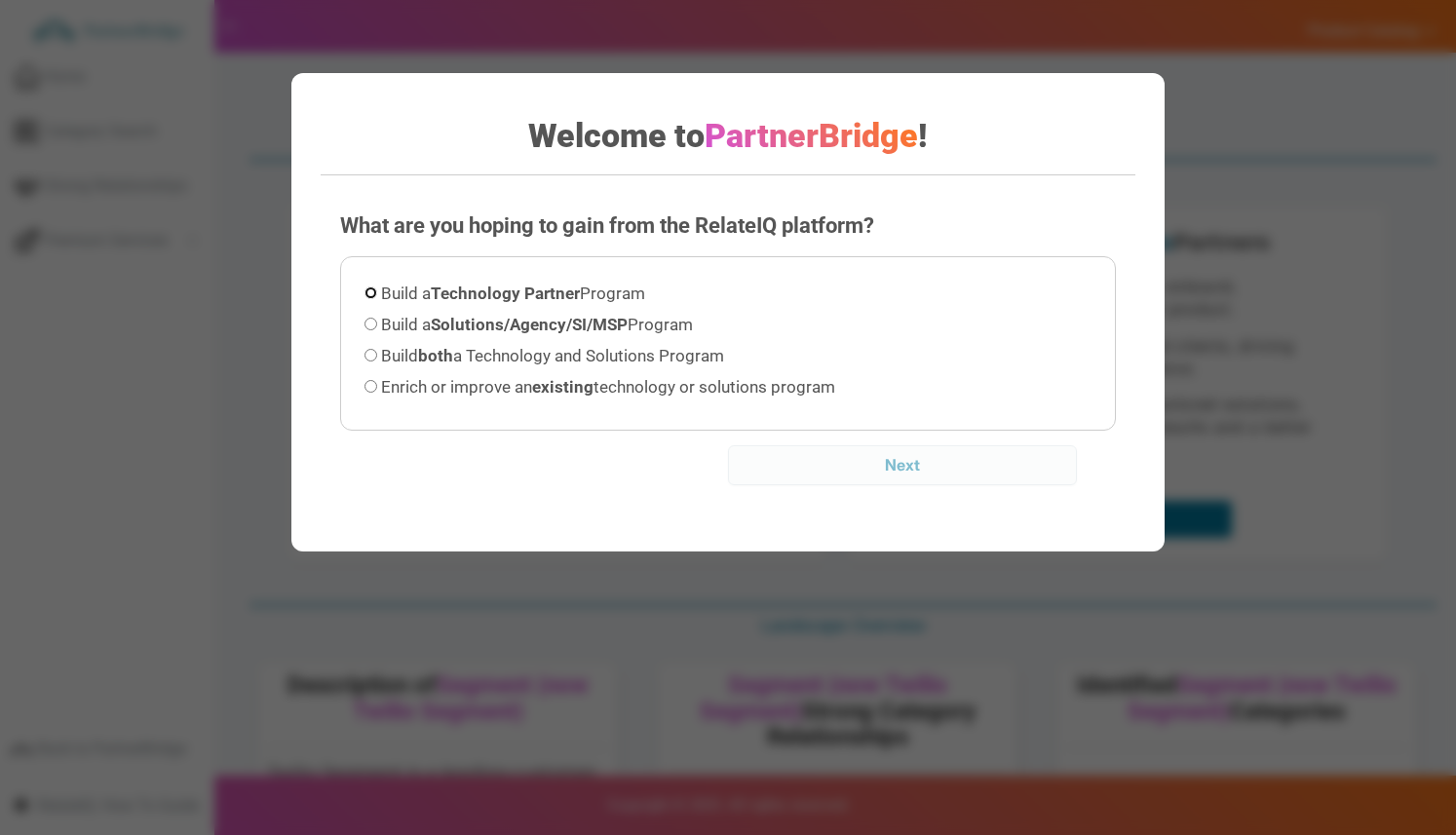 click on "Build a  Technology Partner  Program" at bounding box center [370, 292] 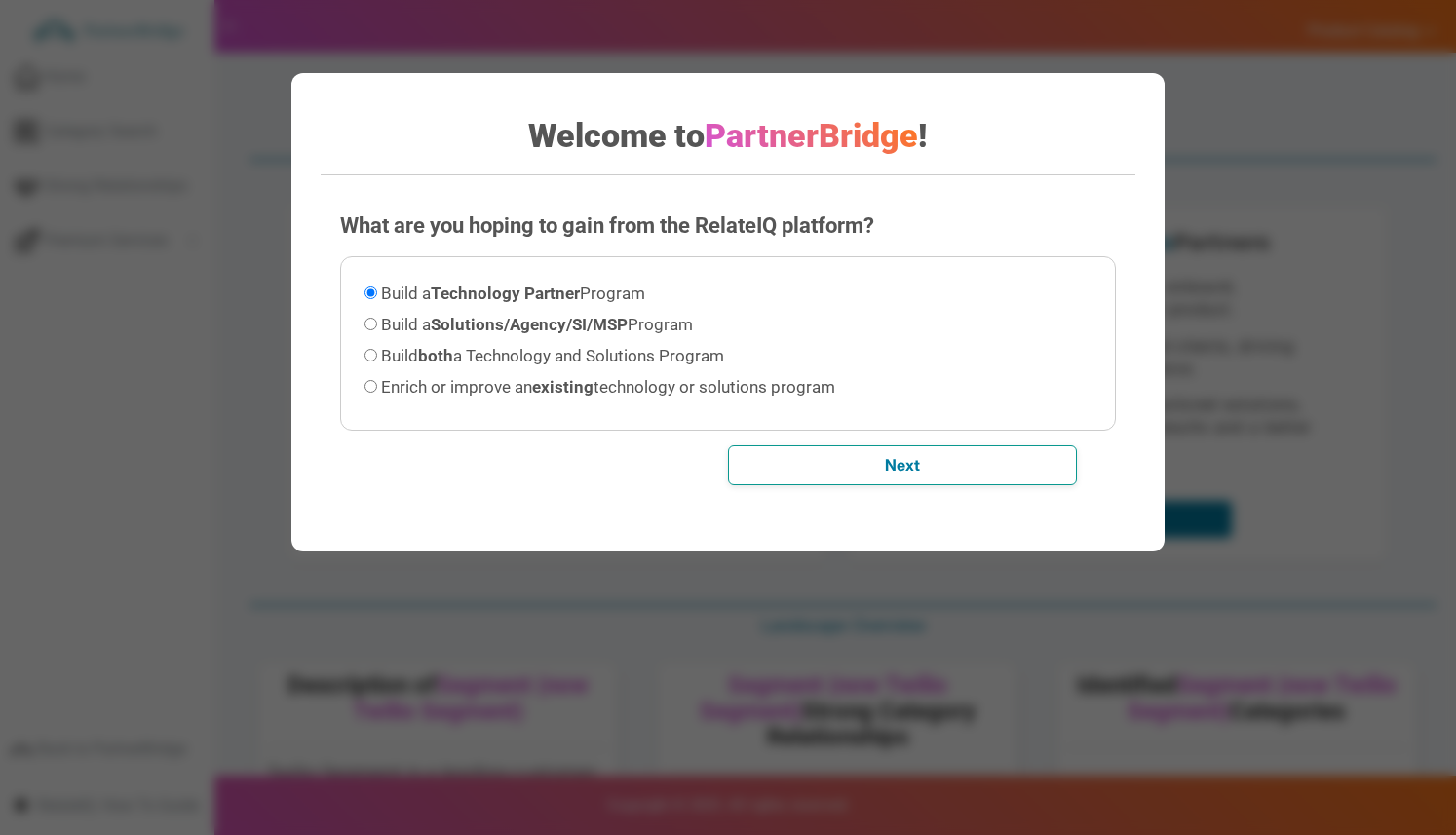 click on "Next" at bounding box center [902, 465] 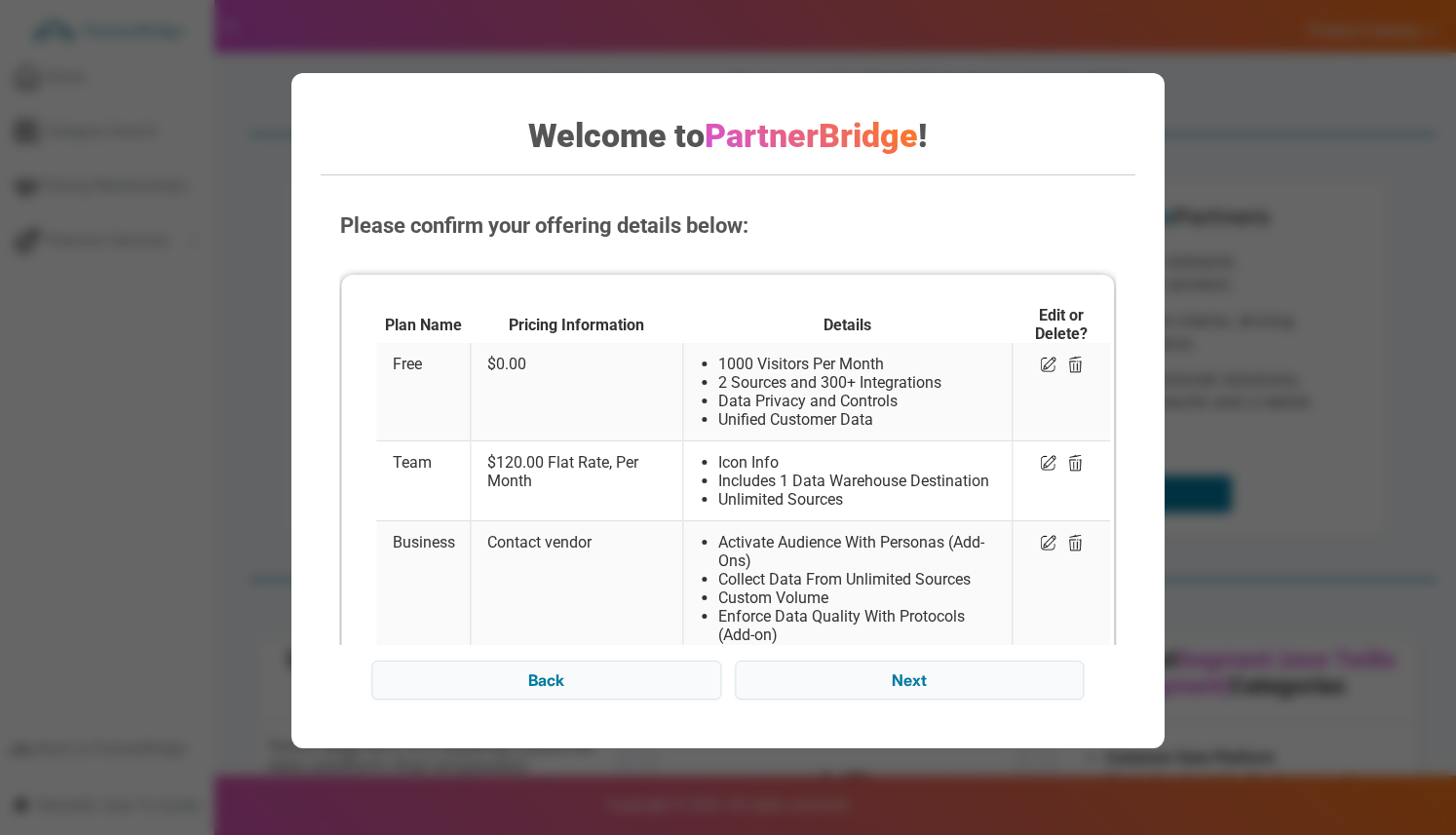 scroll, scrollTop: 26, scrollLeft: 0, axis: vertical 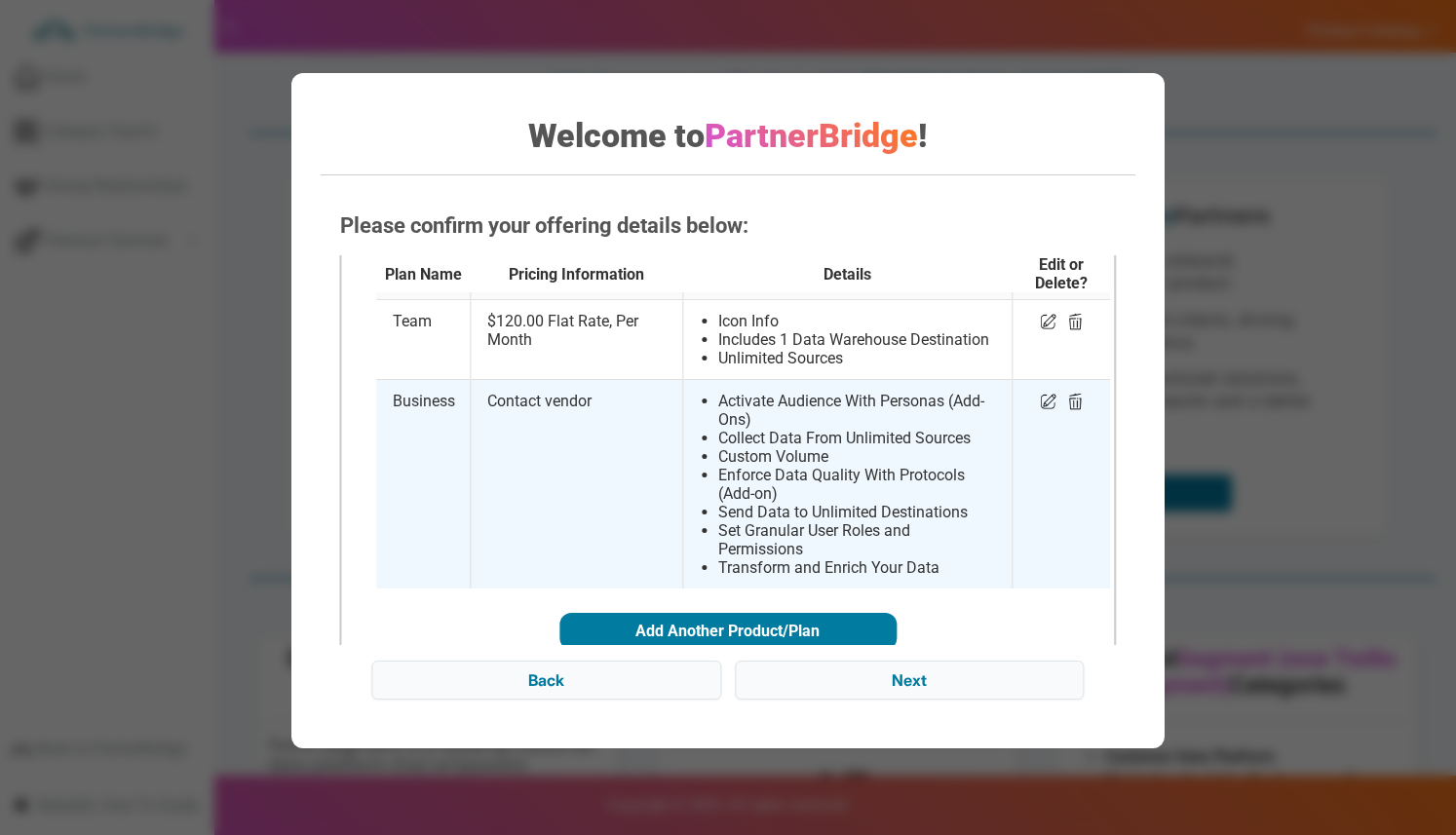click at bounding box center (1049, 401) 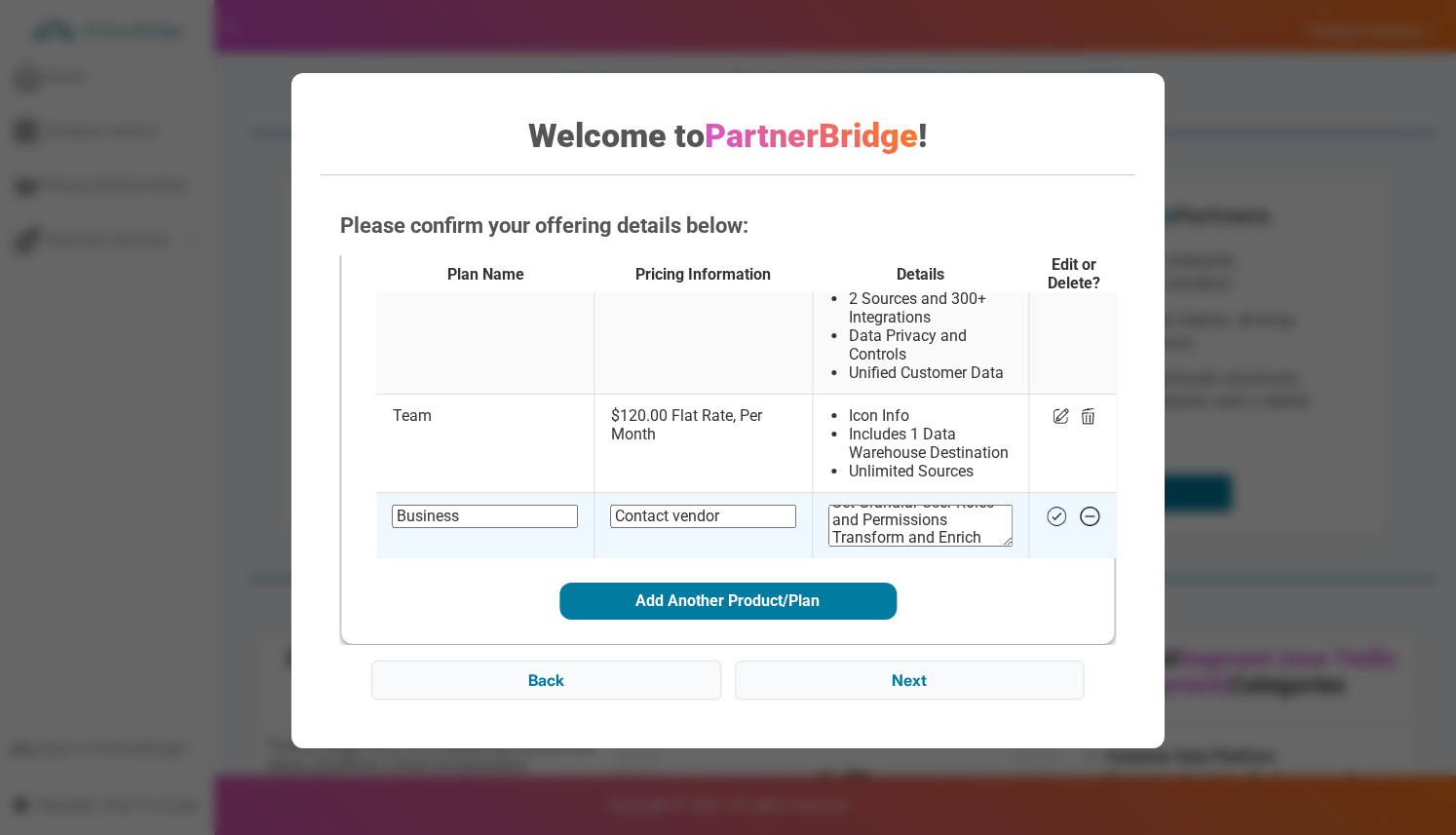 scroll, scrollTop: 197, scrollLeft: 0, axis: vertical 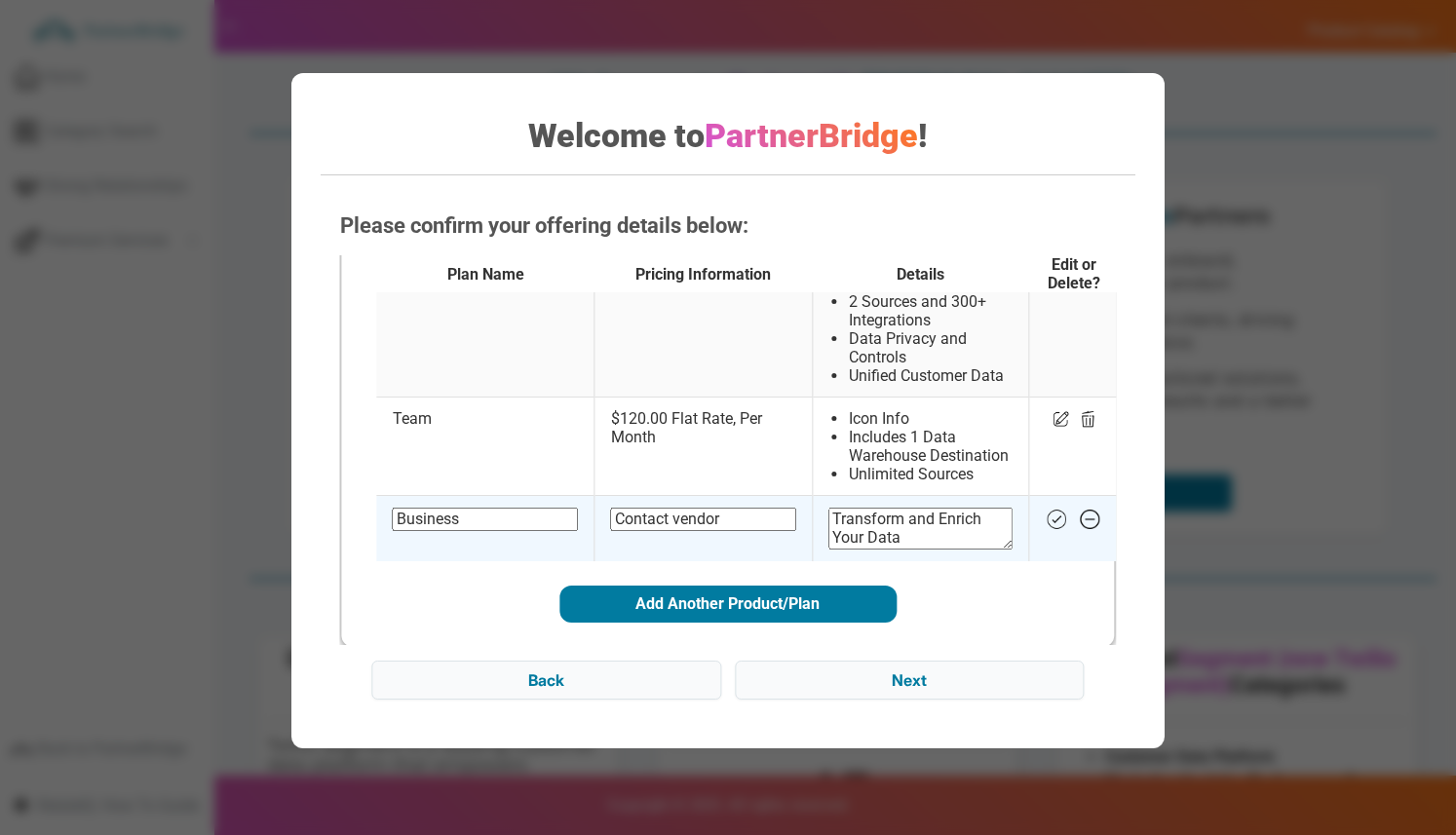 click on "Business" at bounding box center [485, 519] 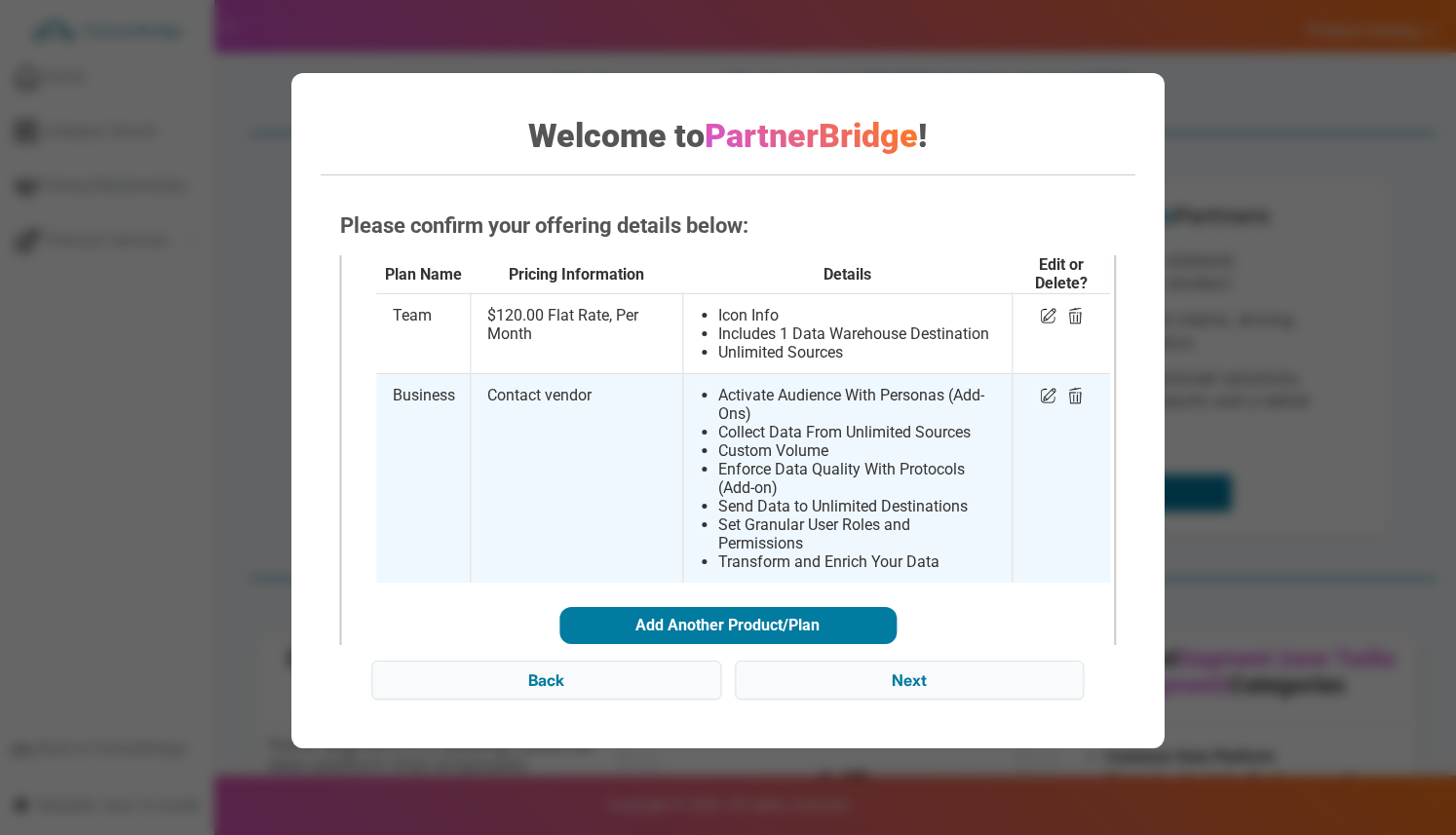 scroll, scrollTop: 190, scrollLeft: 0, axis: vertical 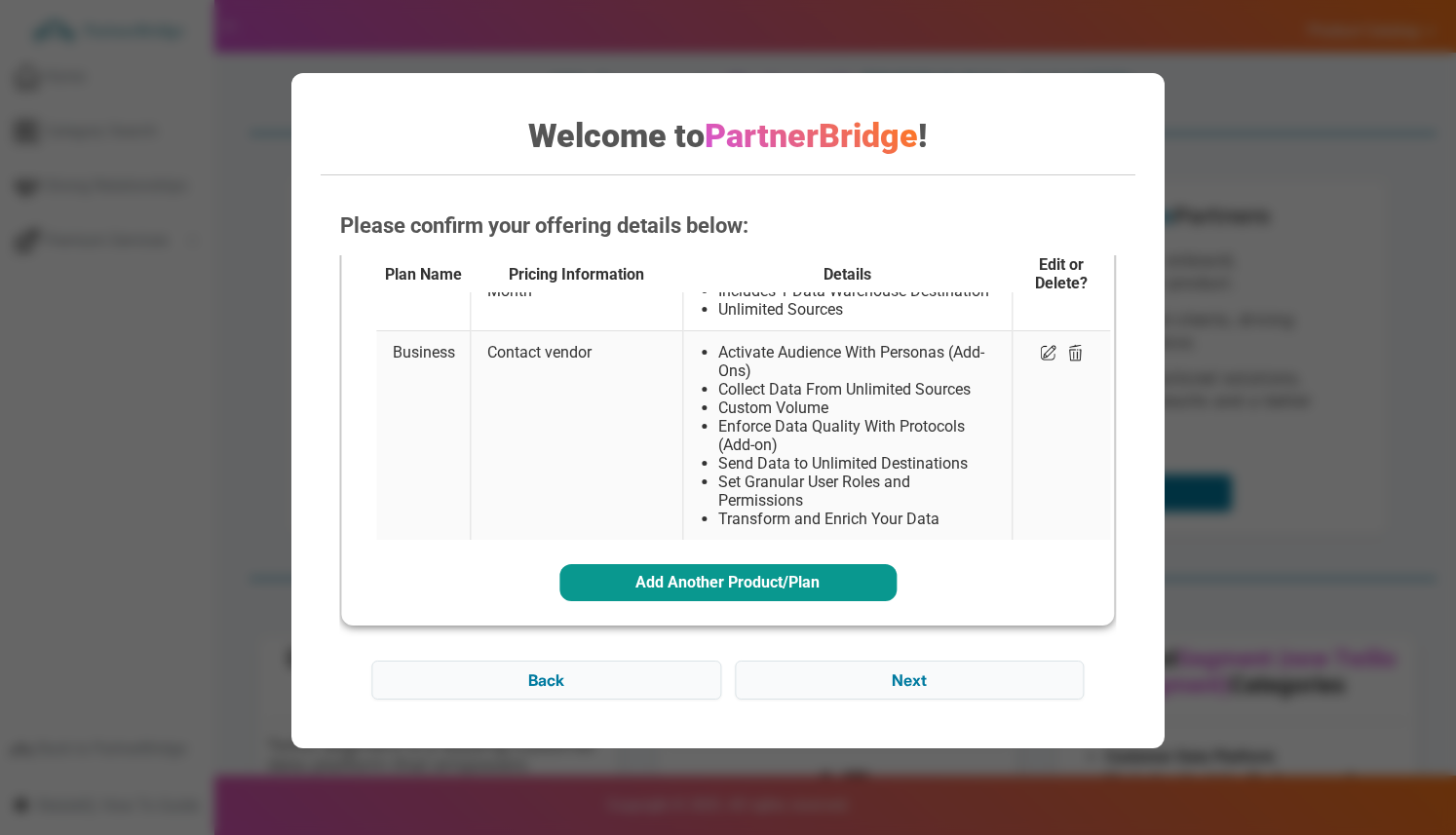 click on "Add Another Product/Plan" at bounding box center [728, 583] 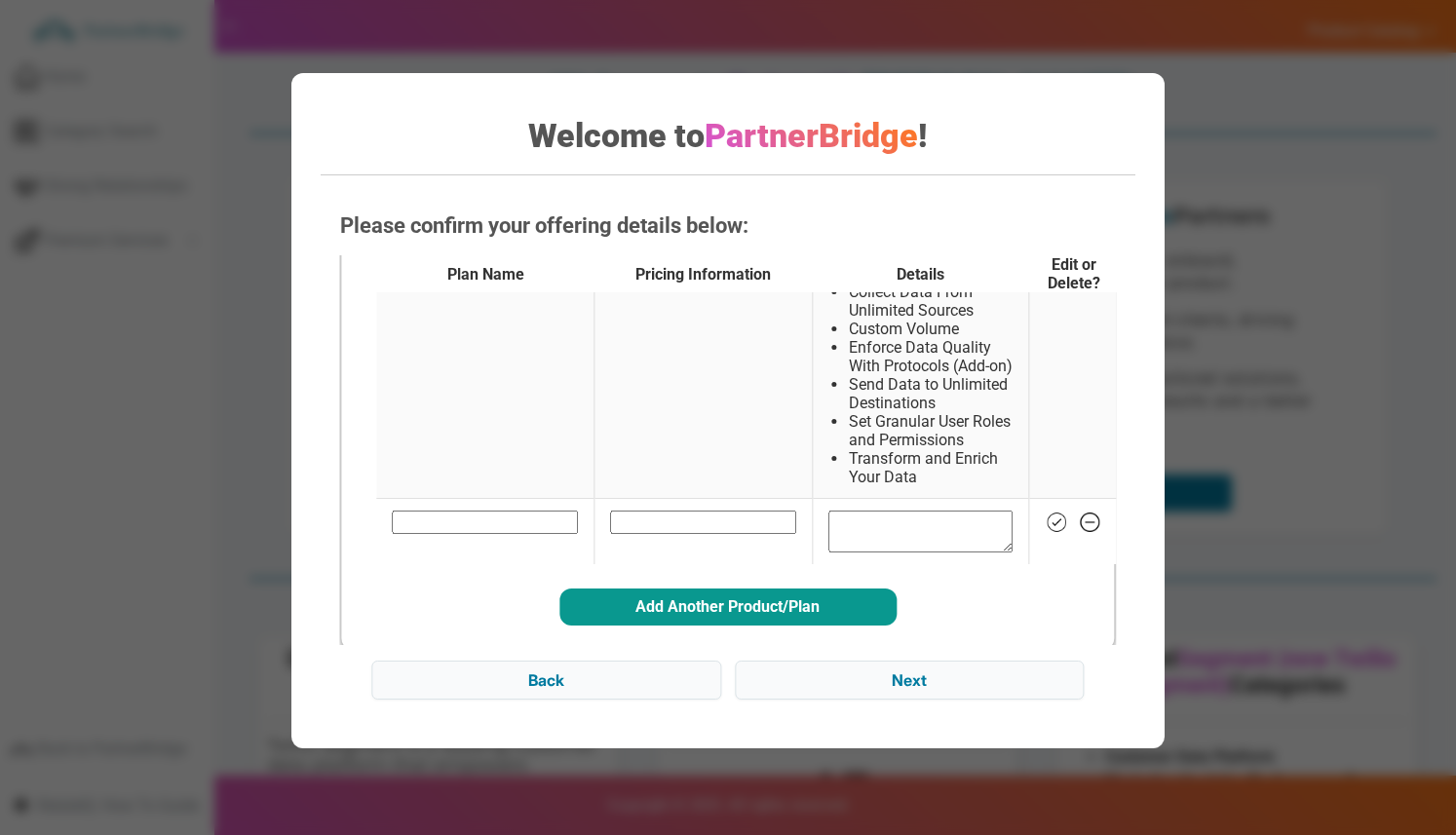 scroll, scrollTop: 367, scrollLeft: 0, axis: vertical 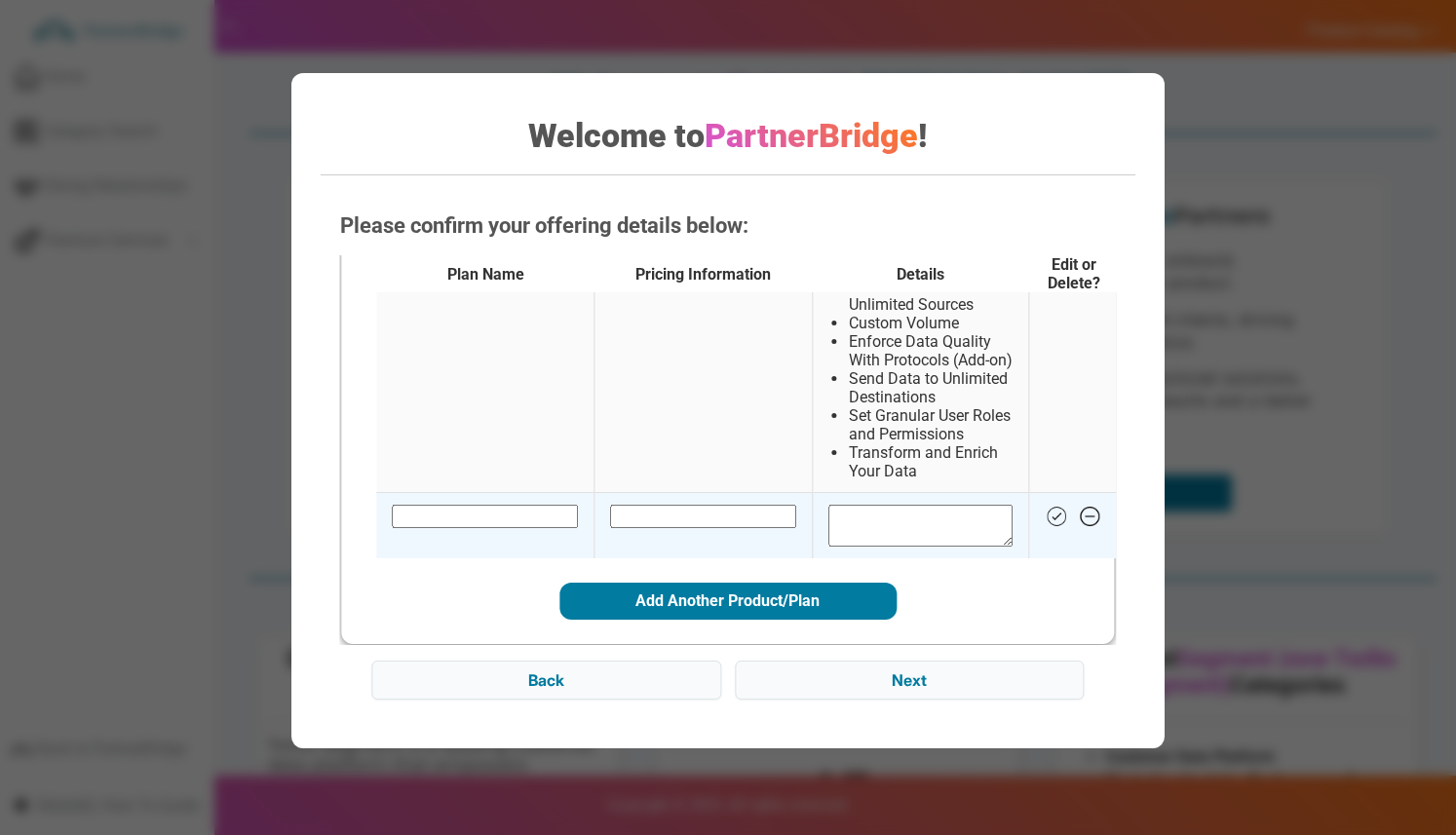click at bounding box center [485, 516] 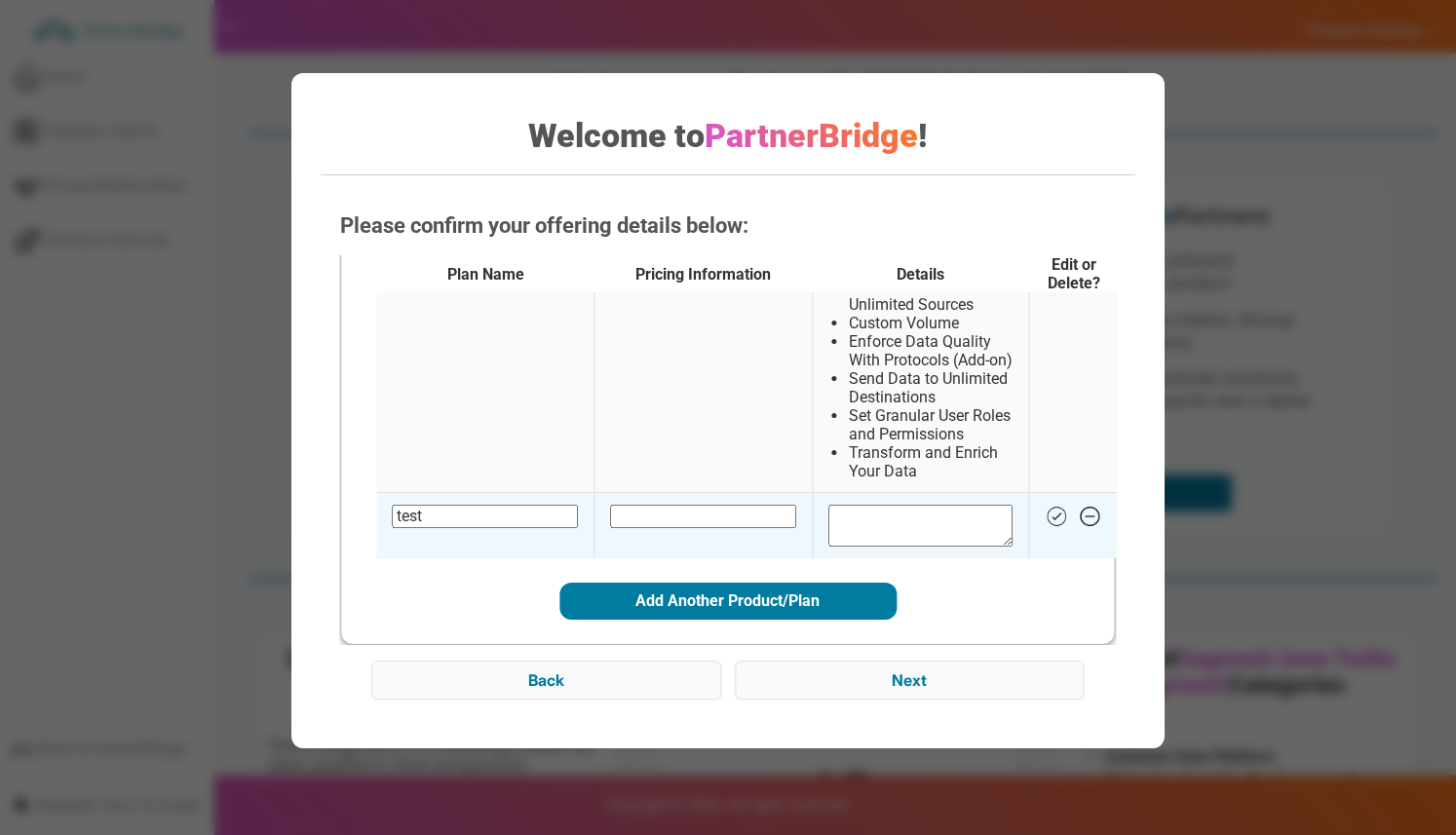 type on "test" 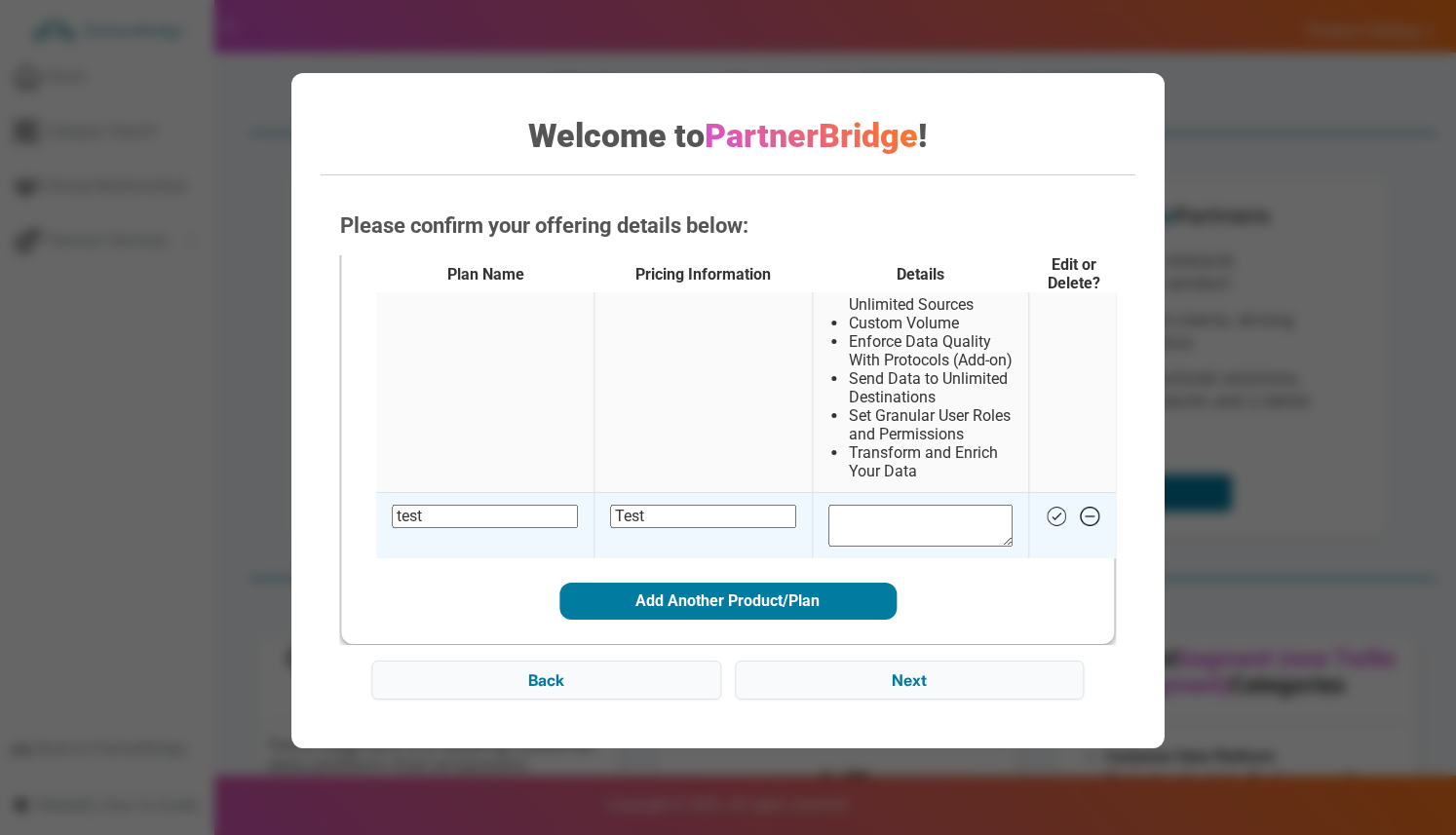 type on "Test" 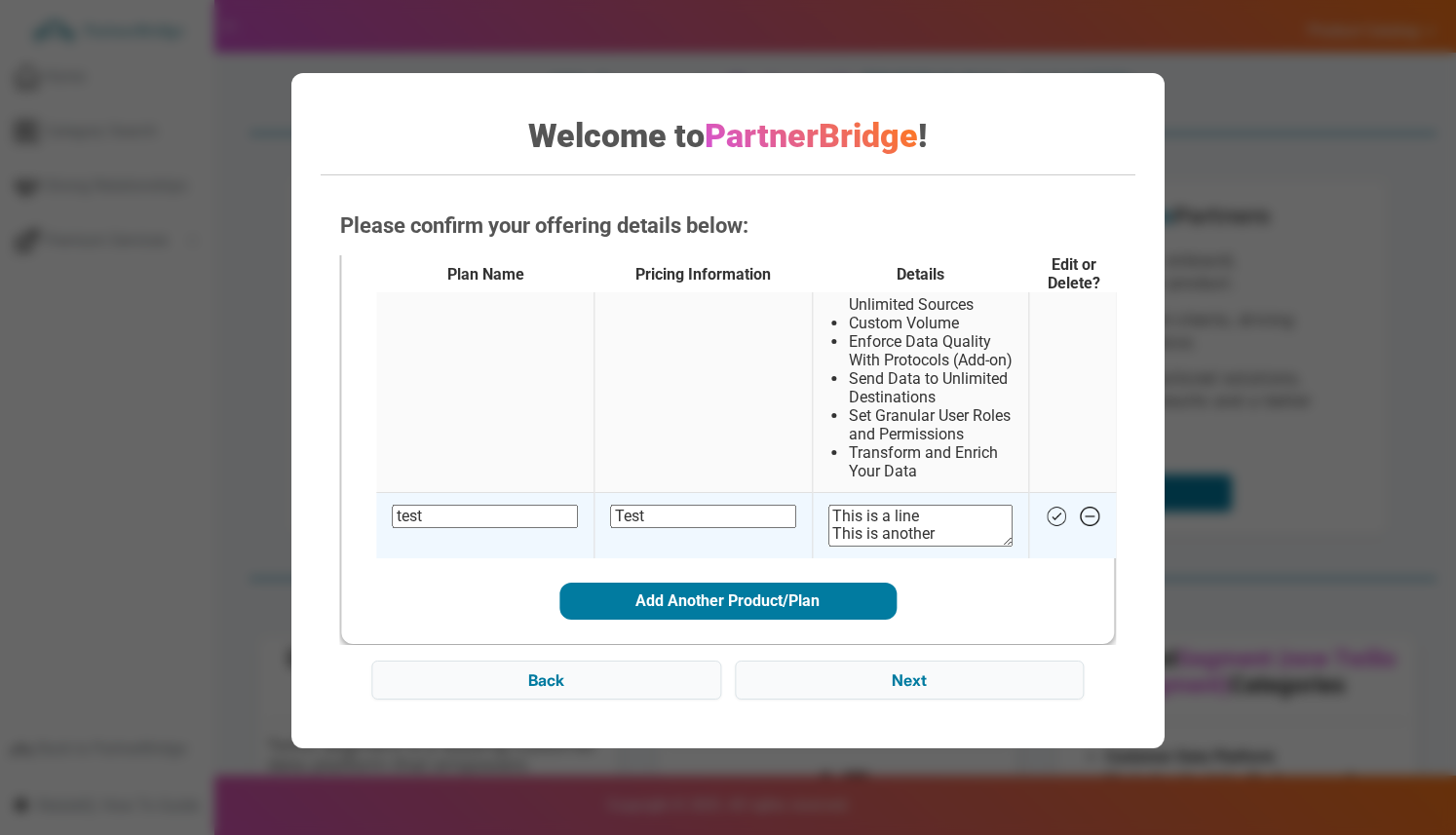 type on "This is a line
This is another" 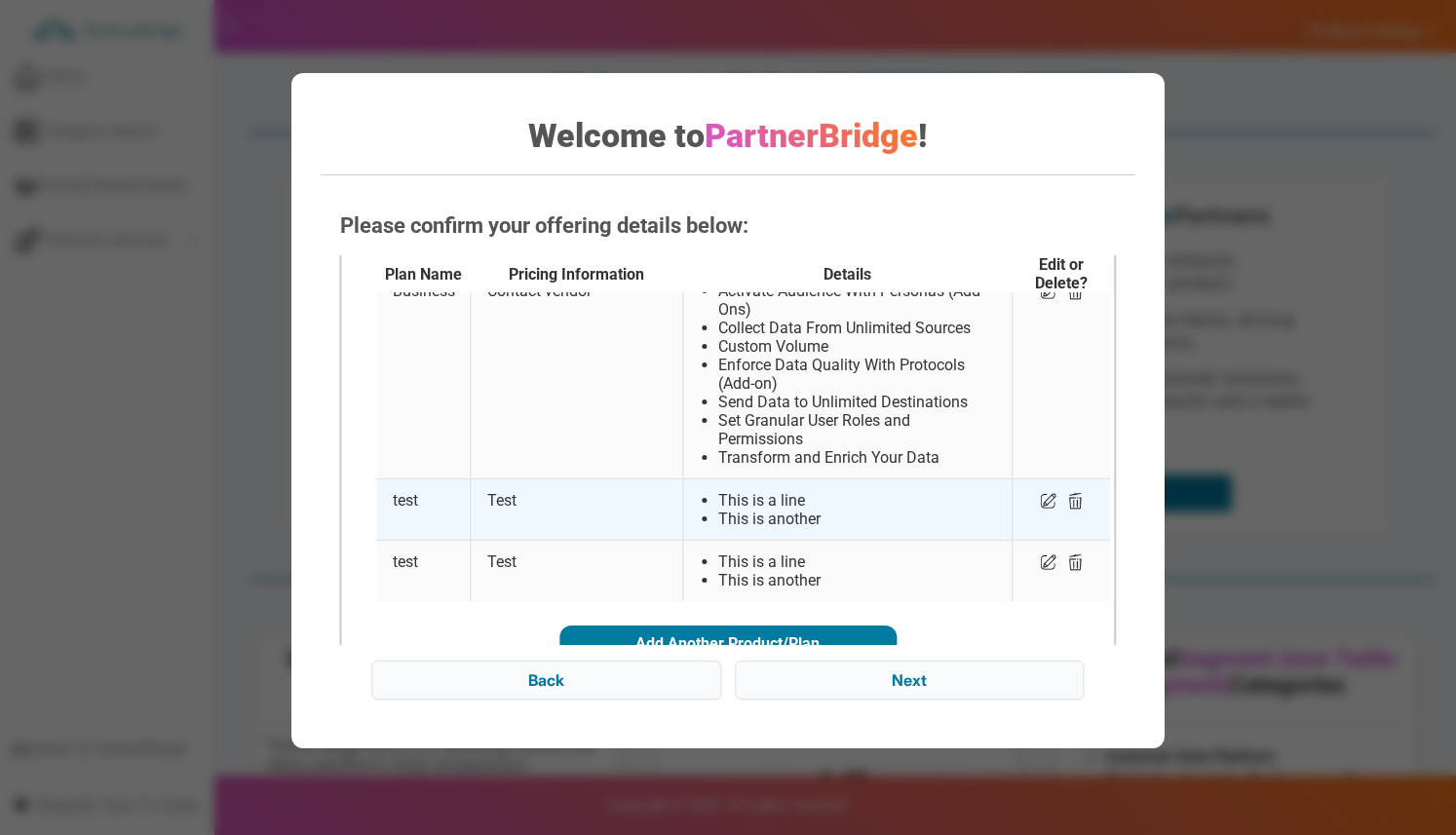 scroll, scrollTop: 313, scrollLeft: 0, axis: vertical 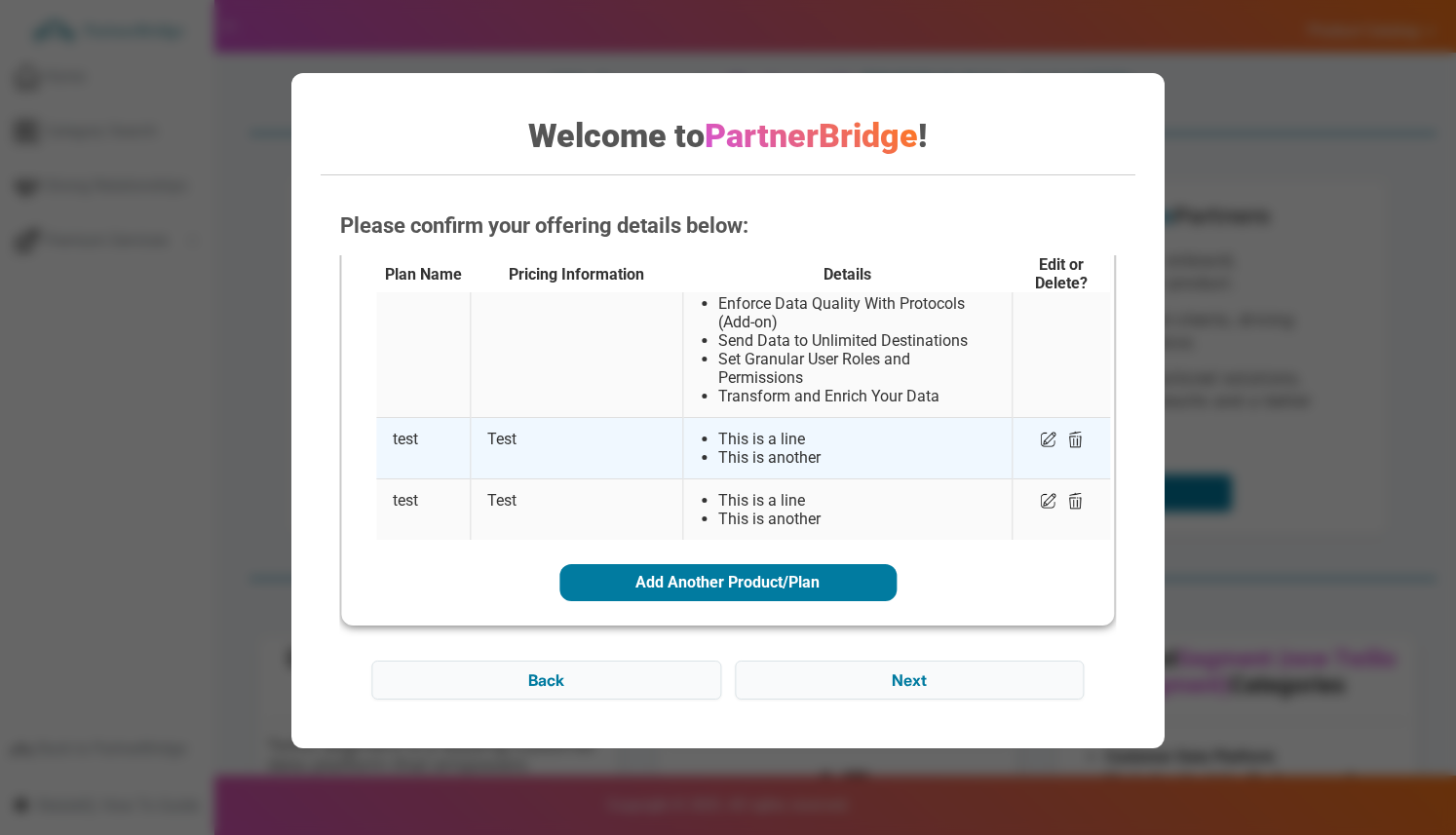 click at bounding box center [1076, 439] 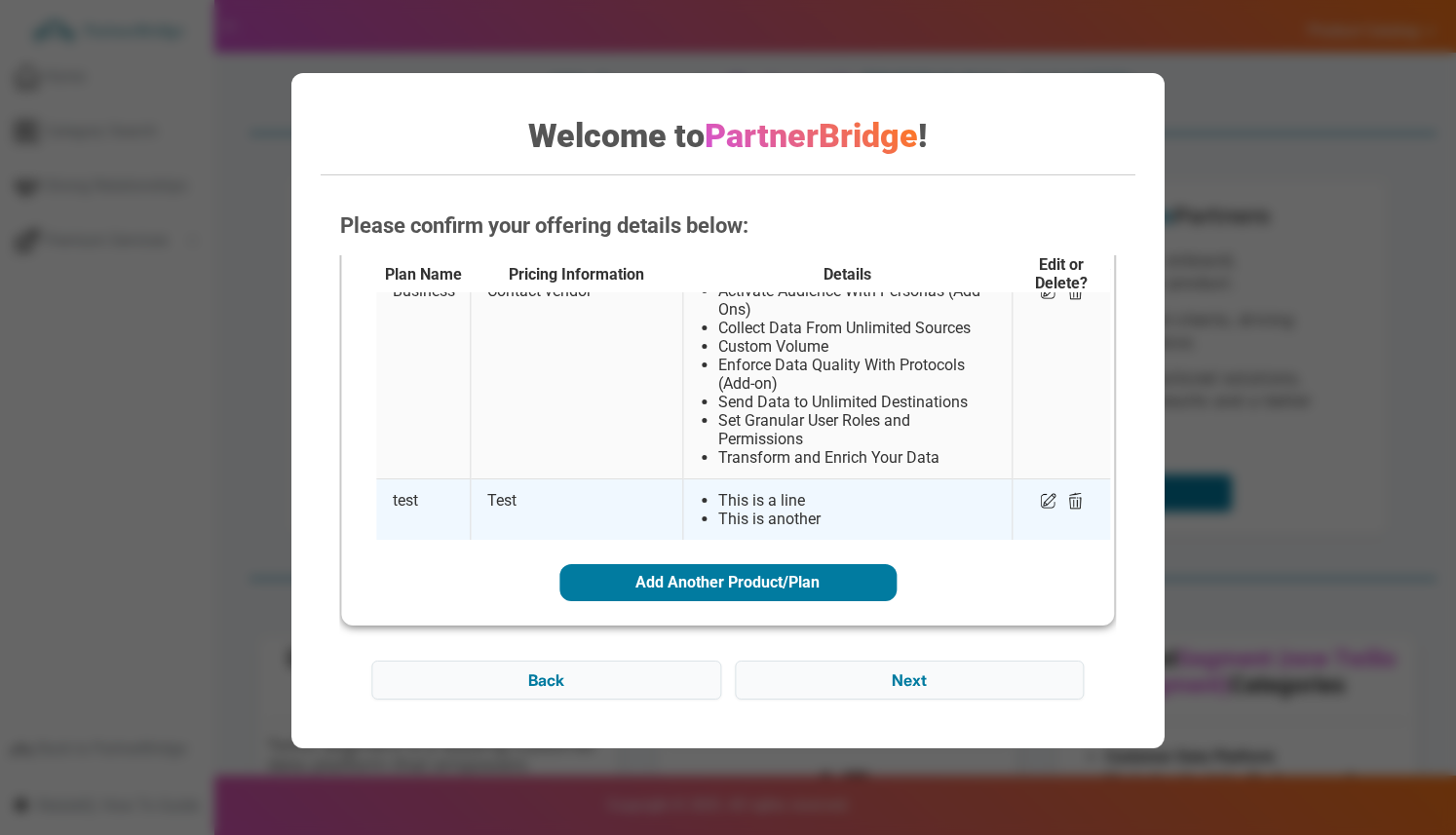 click at bounding box center [1076, 501] 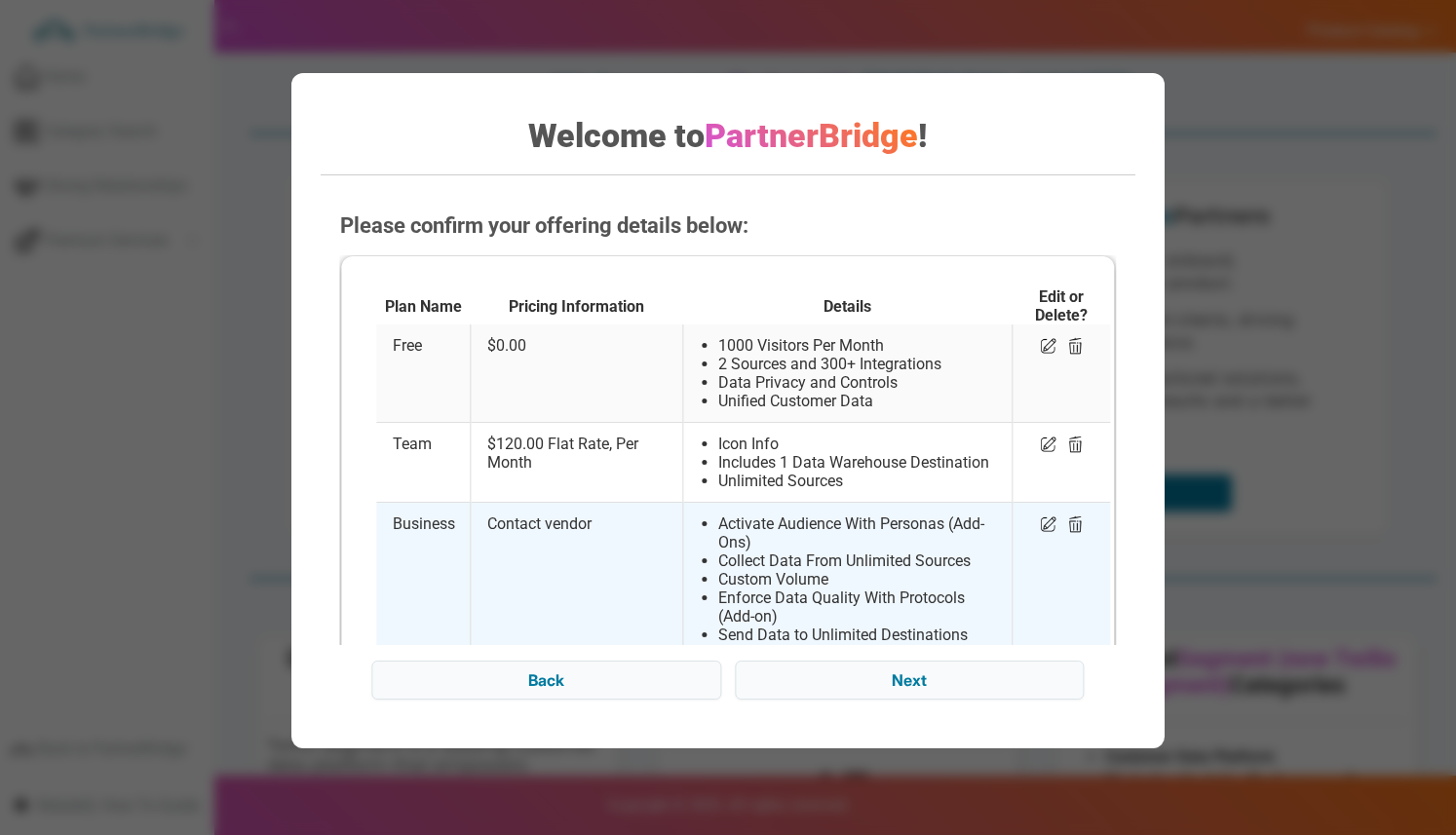 scroll, scrollTop: 0, scrollLeft: 0, axis: both 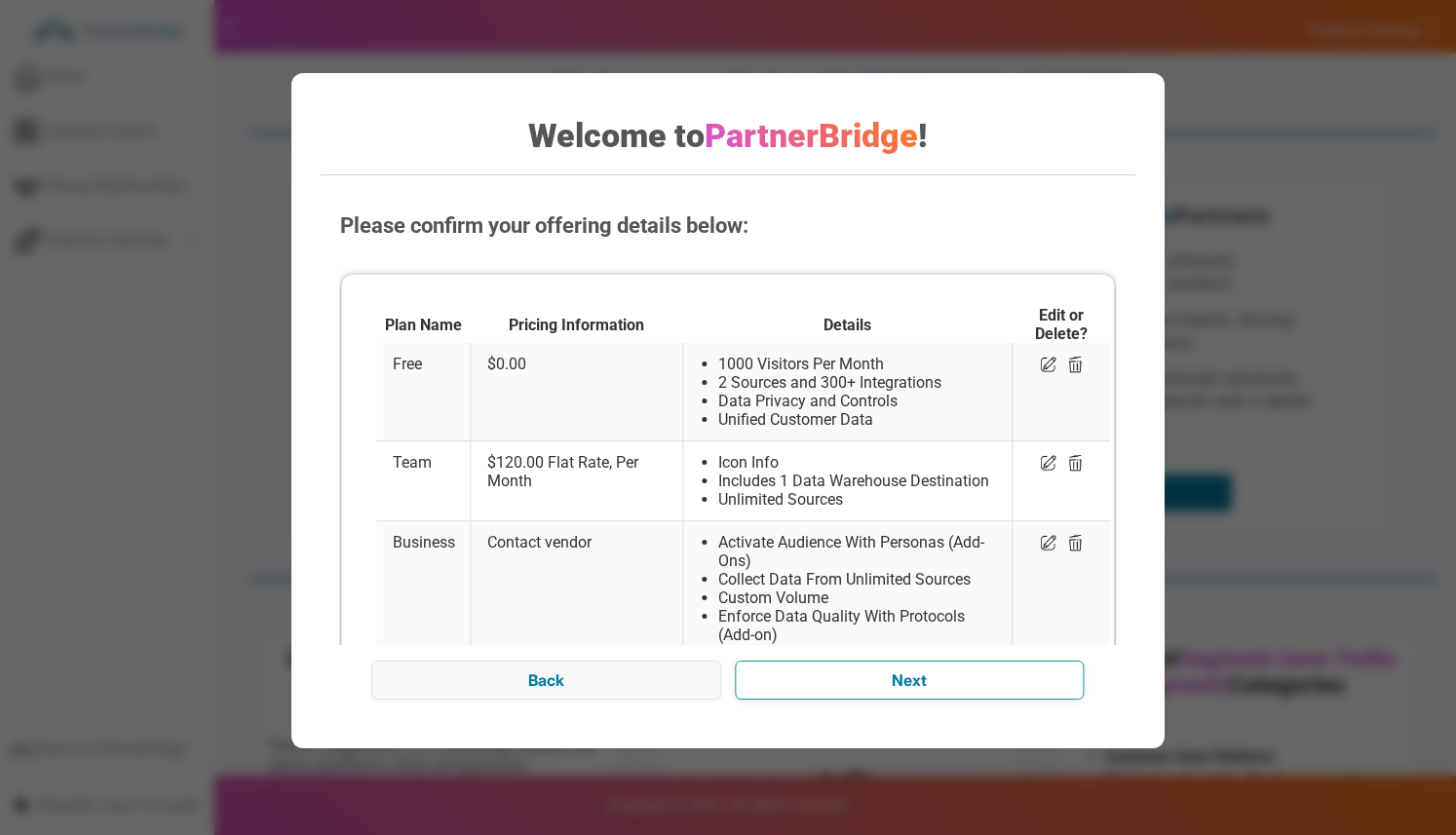 click on "Next" at bounding box center (909, 680) 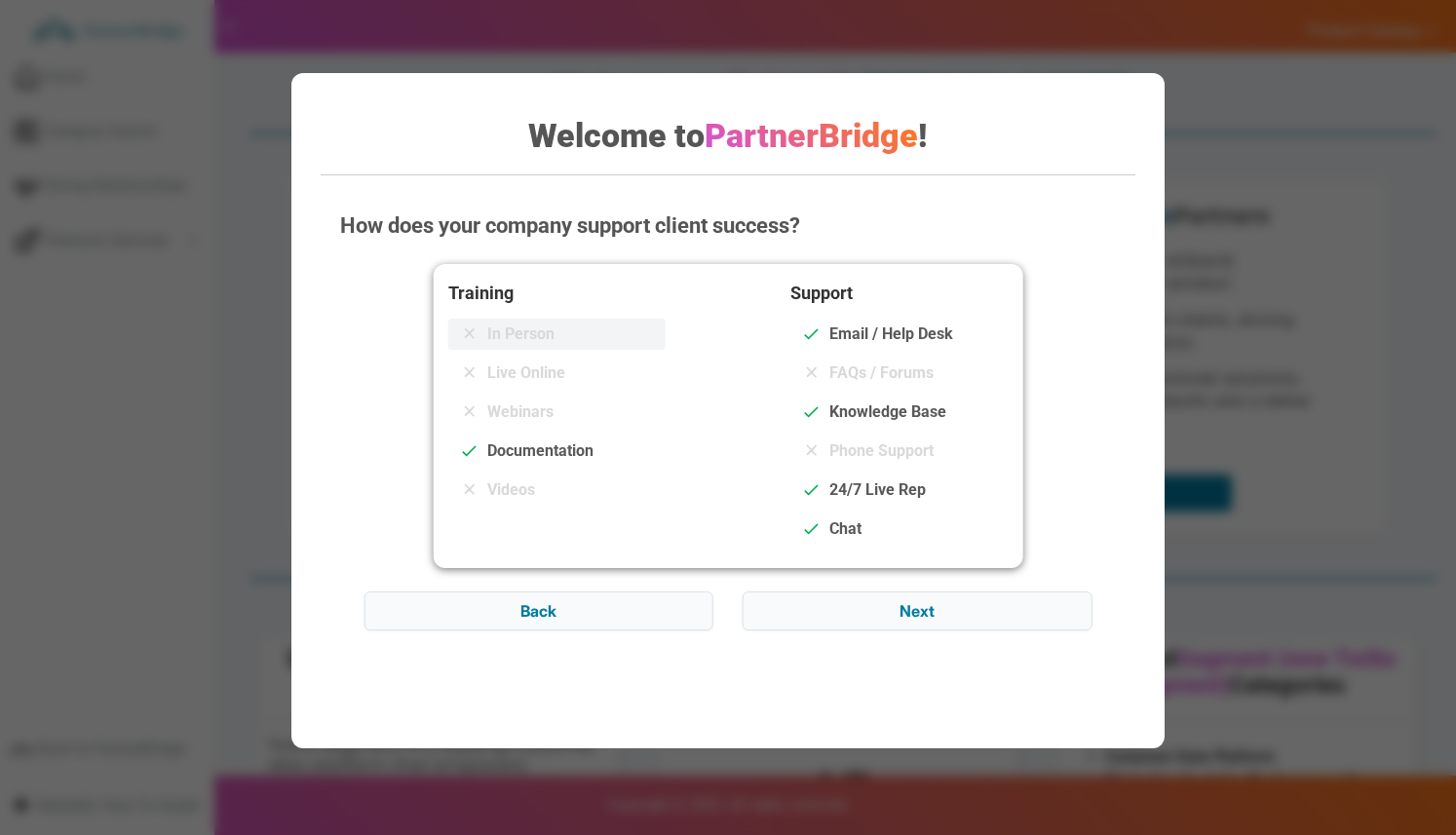 click on "In Person" at bounding box center [556, 334] 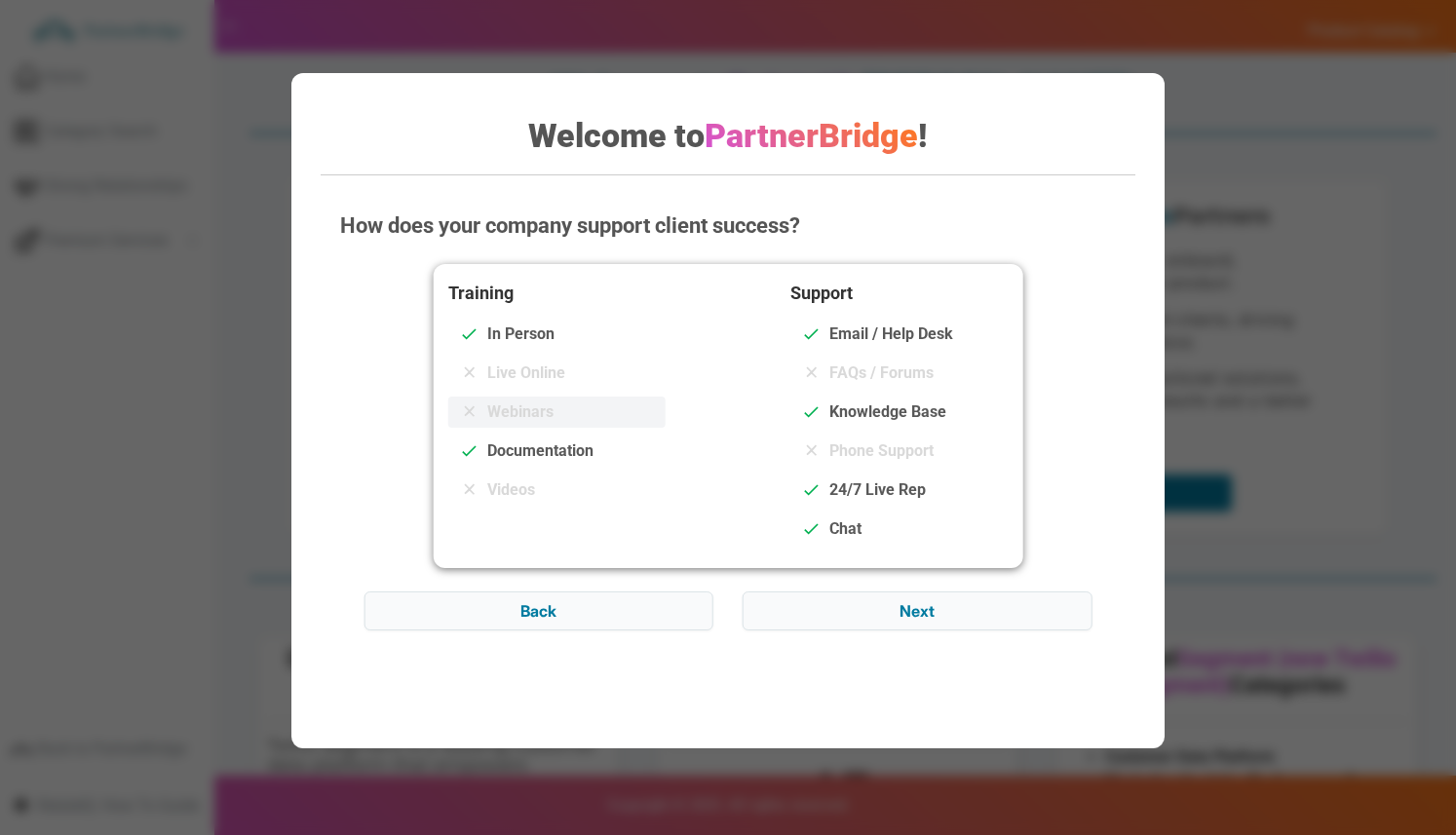 click on "Webinars" at bounding box center (556, 412) 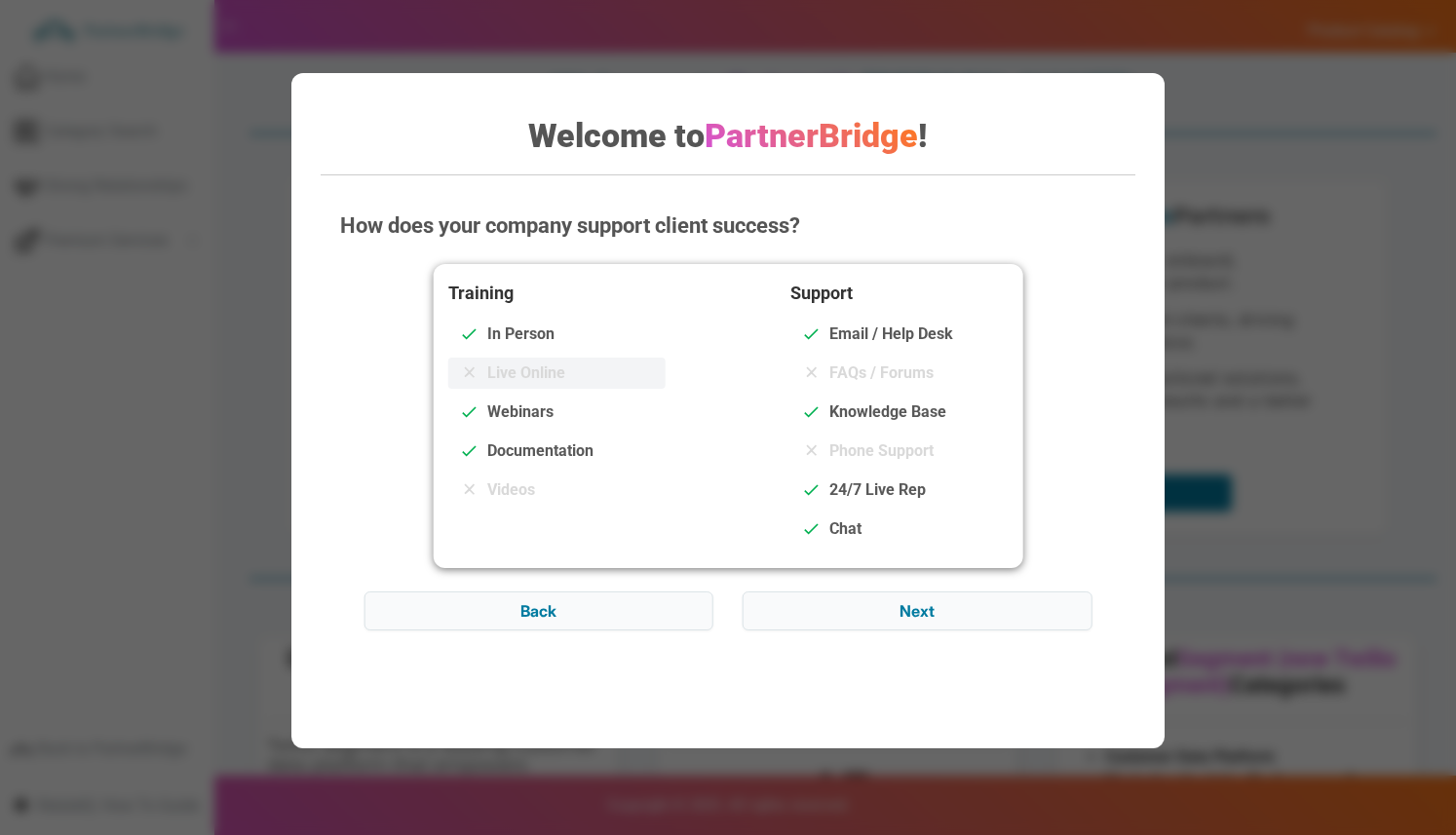 click on "Live Online" at bounding box center (556, 373) 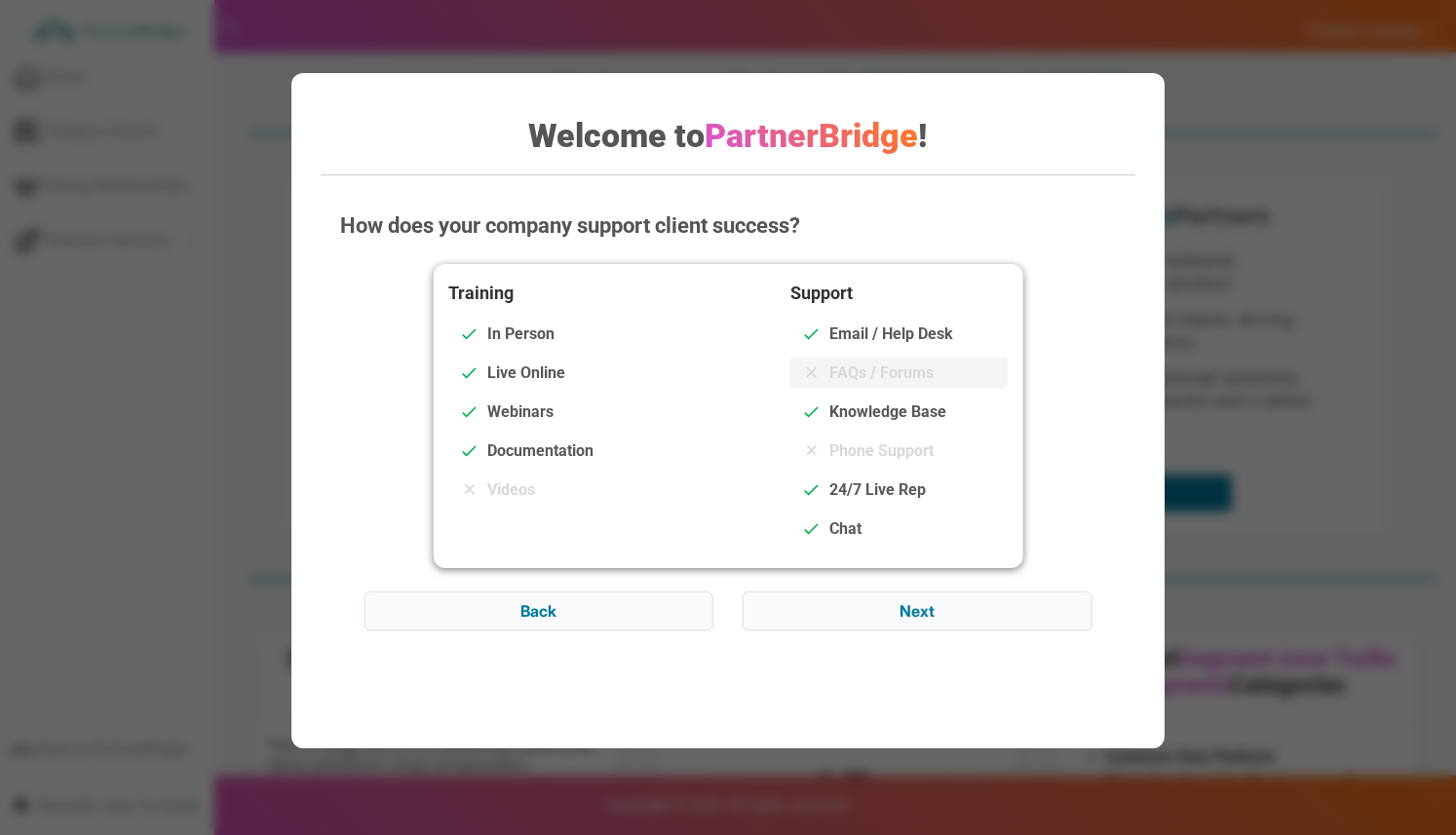 click on "FAQs / Forums" at bounding box center [899, 373] 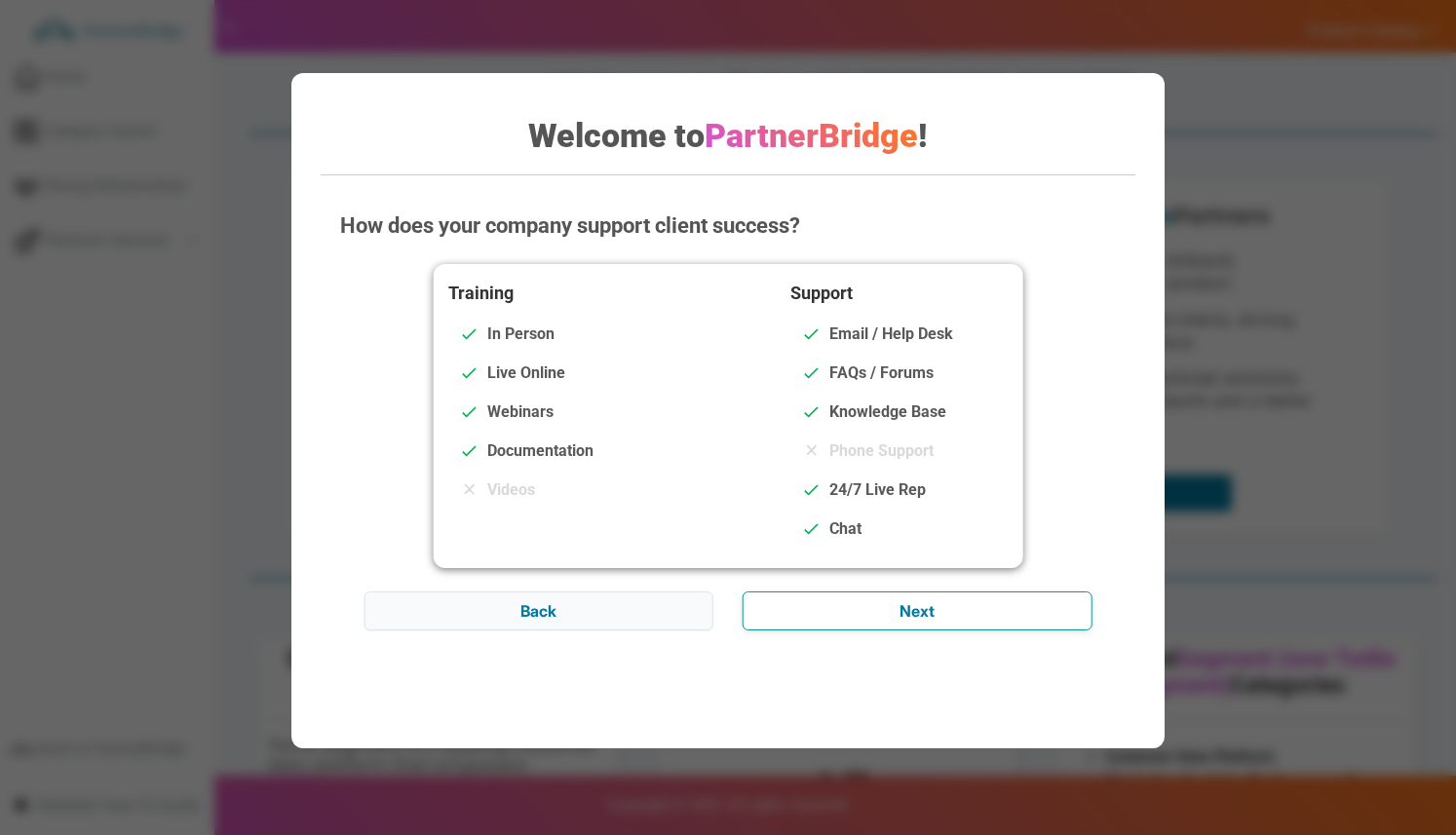 click on "Next" at bounding box center (917, 611) 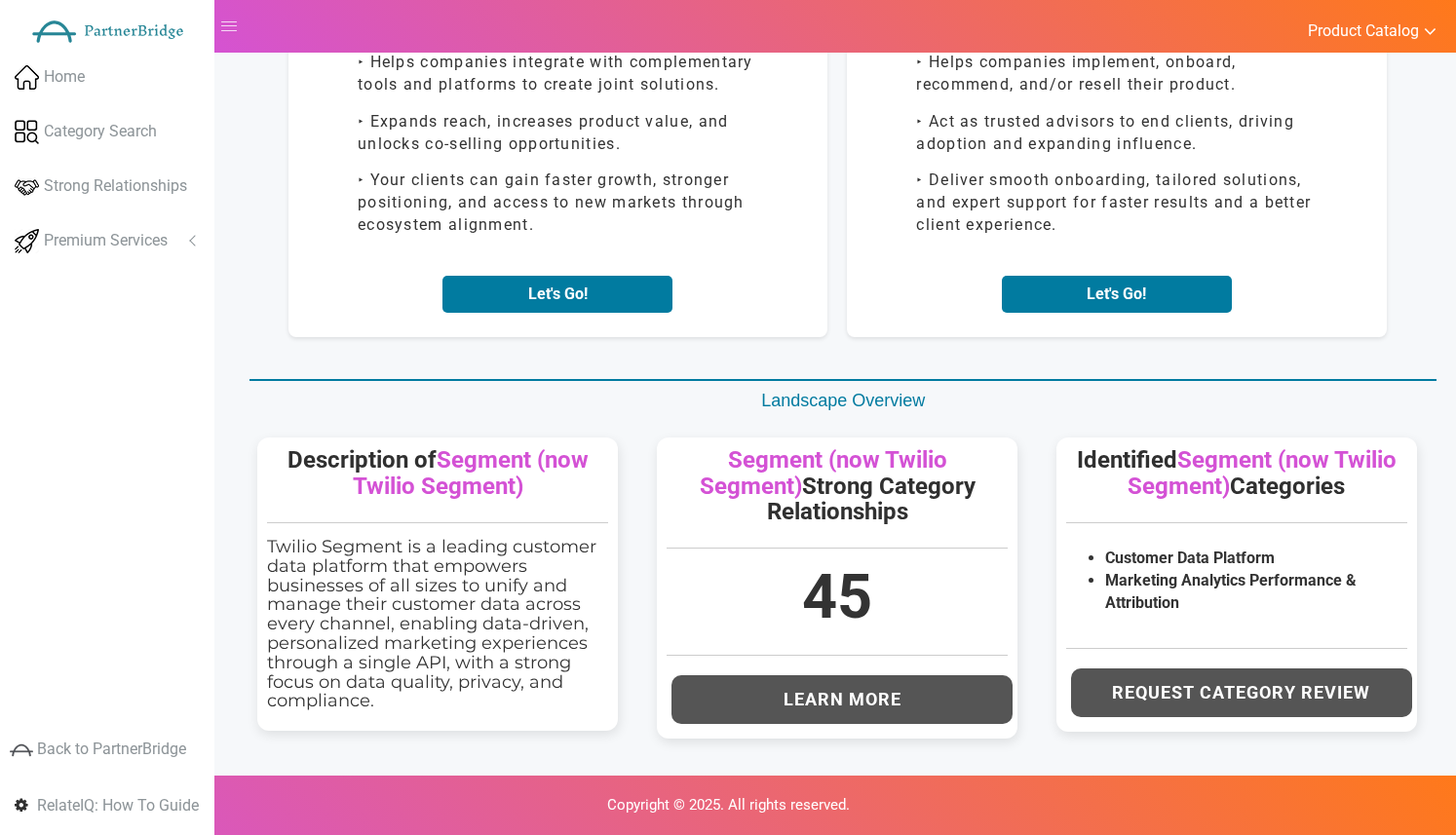 scroll, scrollTop: 0, scrollLeft: 0, axis: both 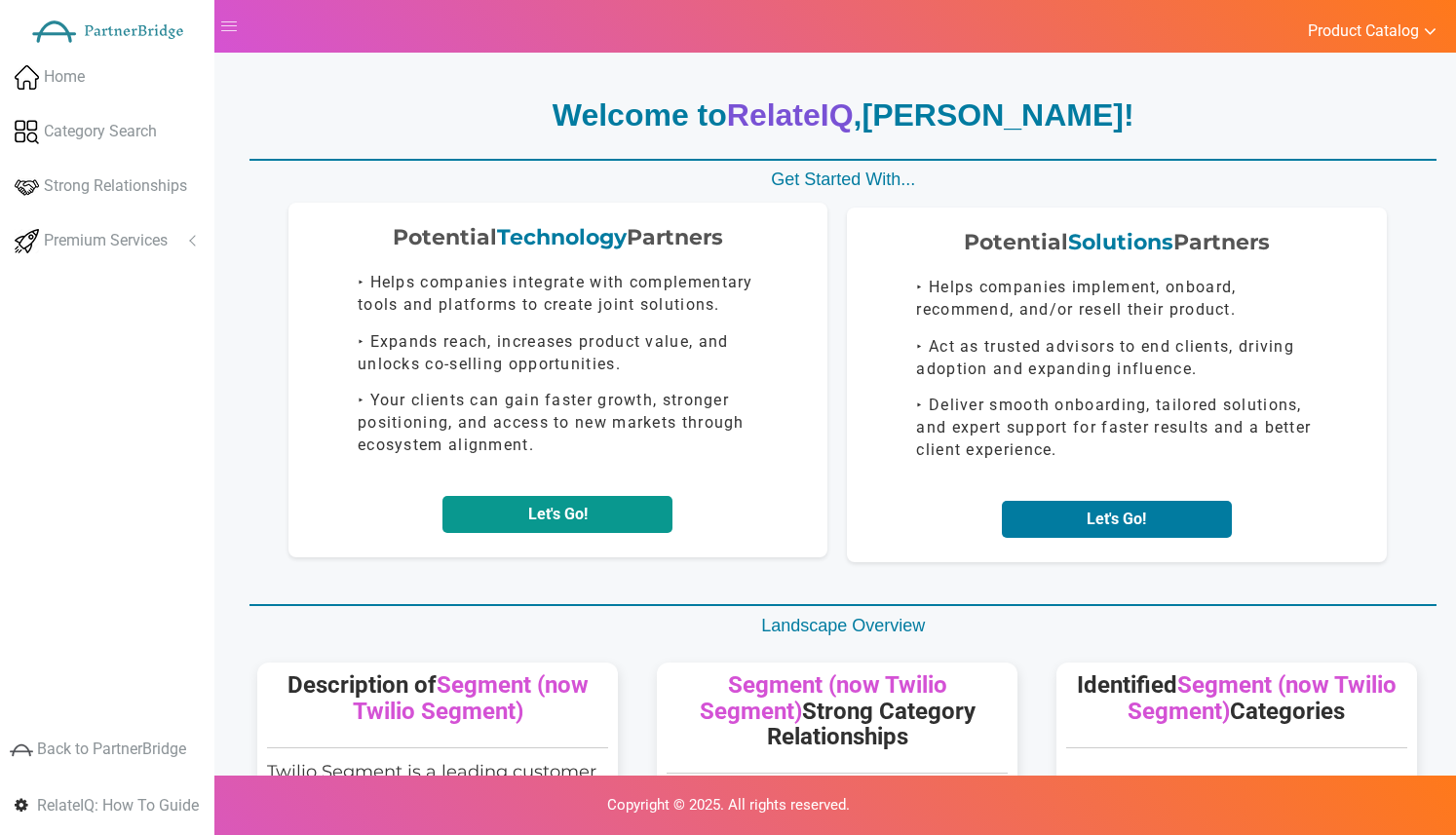 click on "Let's Go!" at bounding box center (557, 514) 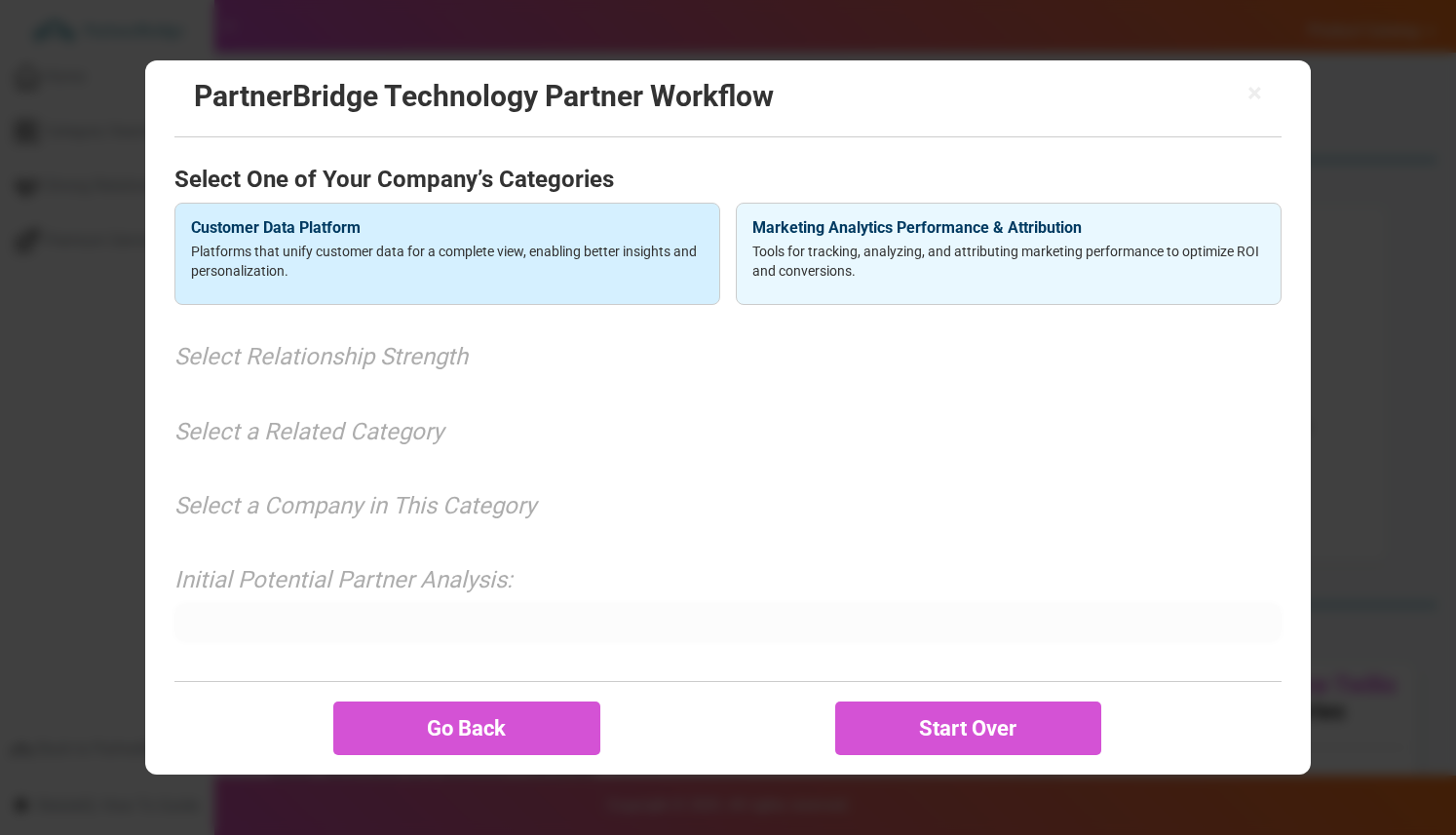 click on "Customer Data Platform" at bounding box center (447, 228) 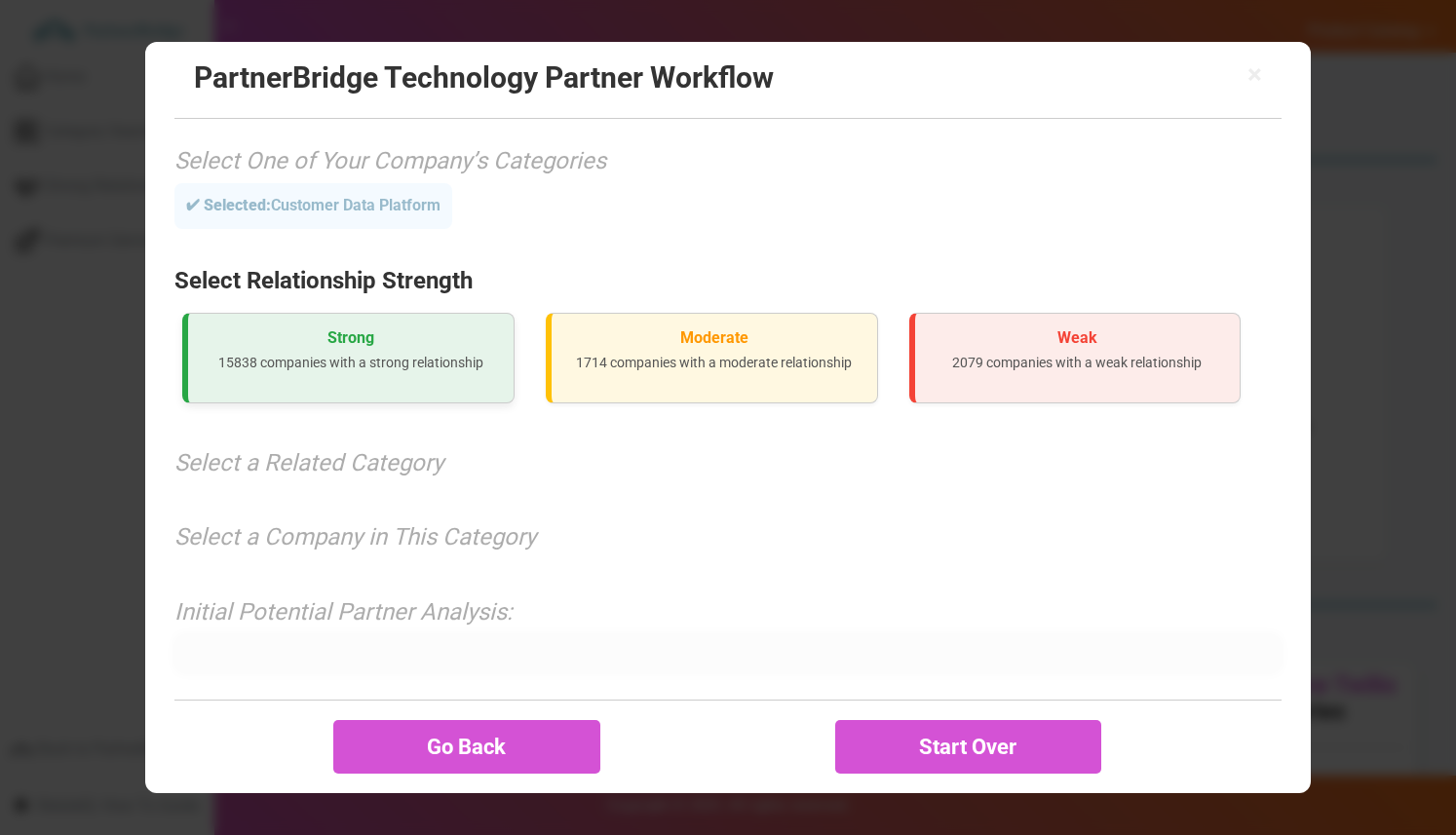 click on "Strong" at bounding box center [351, 338] 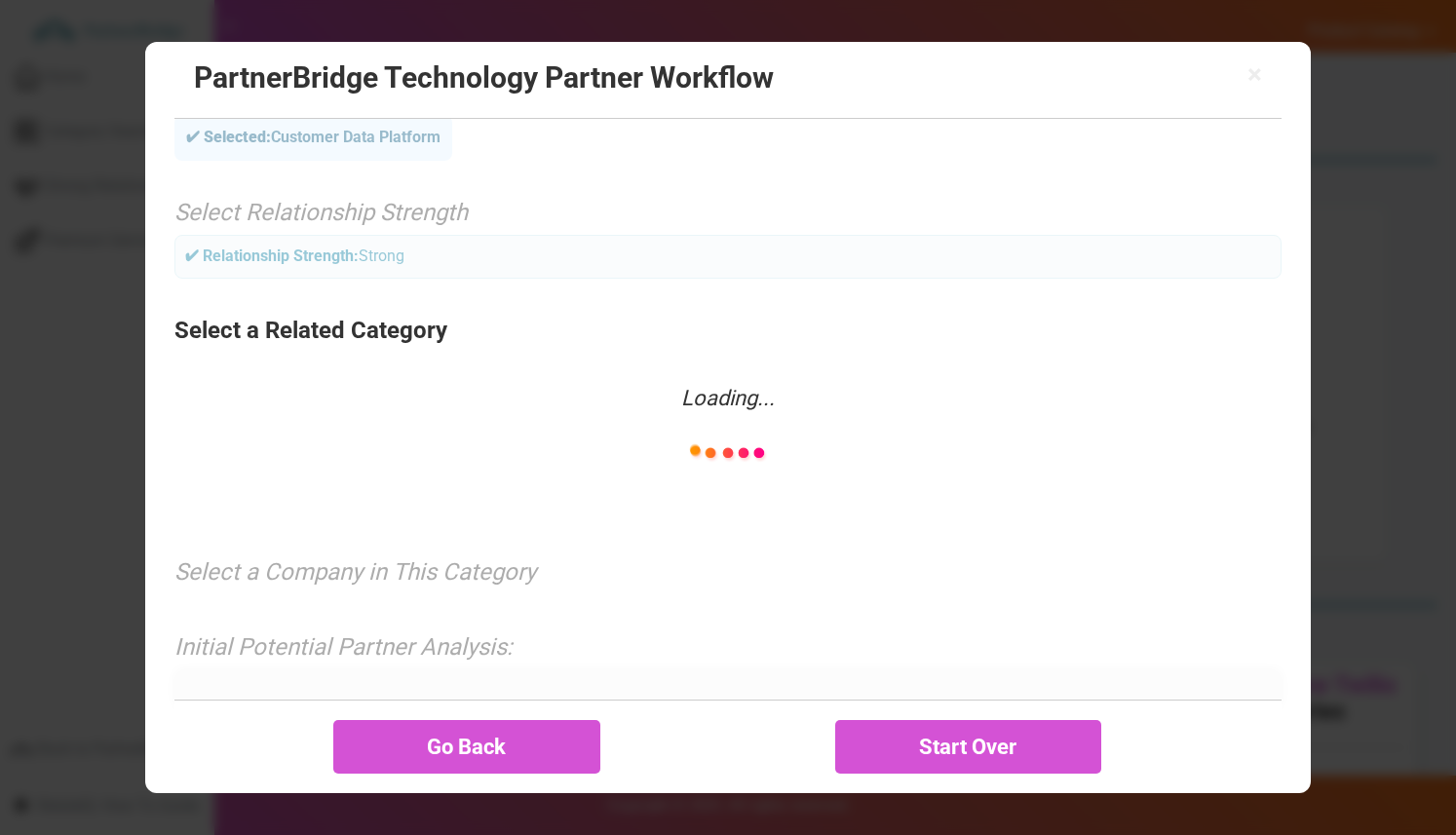 scroll, scrollTop: 70, scrollLeft: 0, axis: vertical 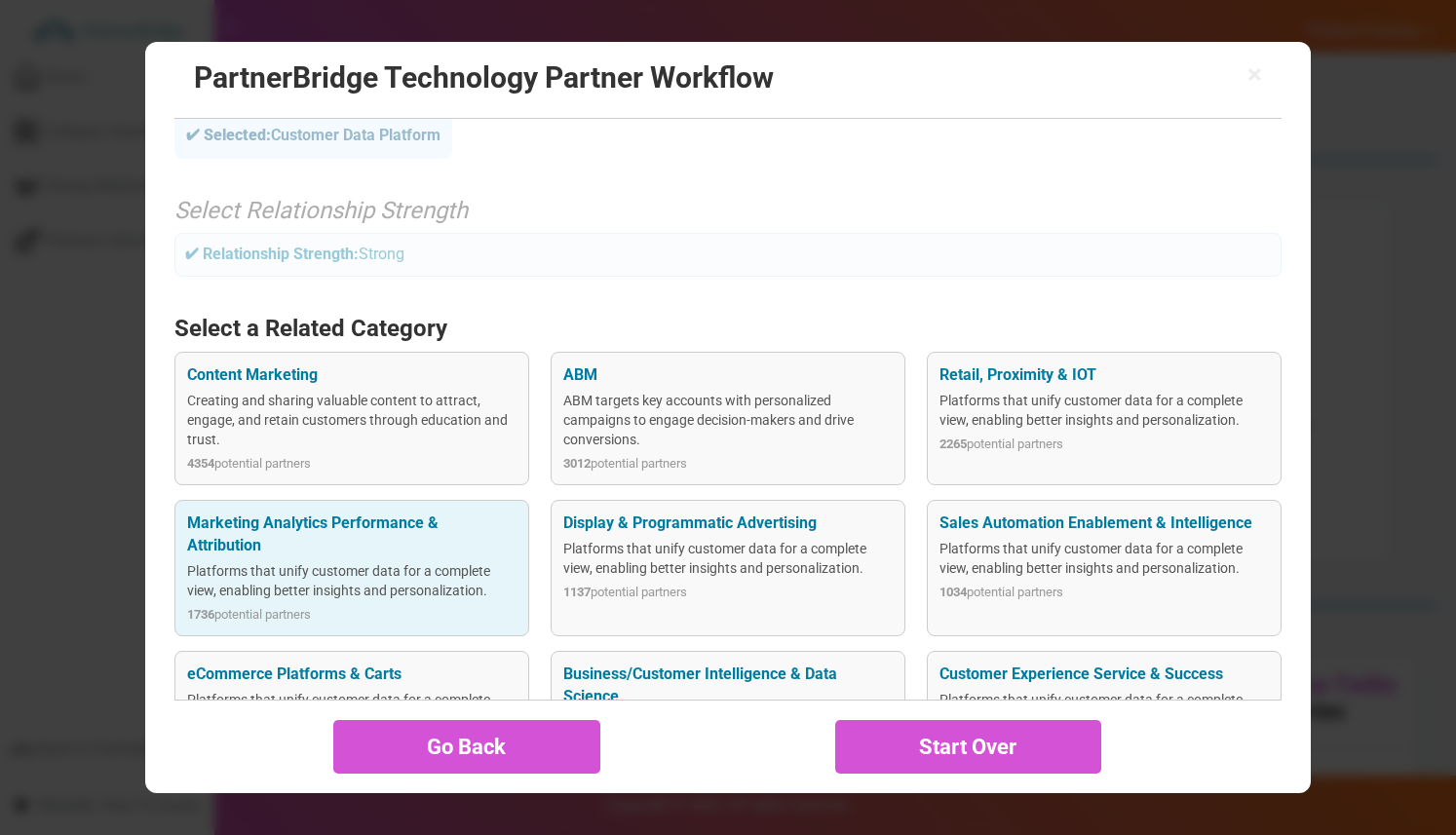 click on "Marketing Analytics Performance & Attribution" at bounding box center [351, 535] 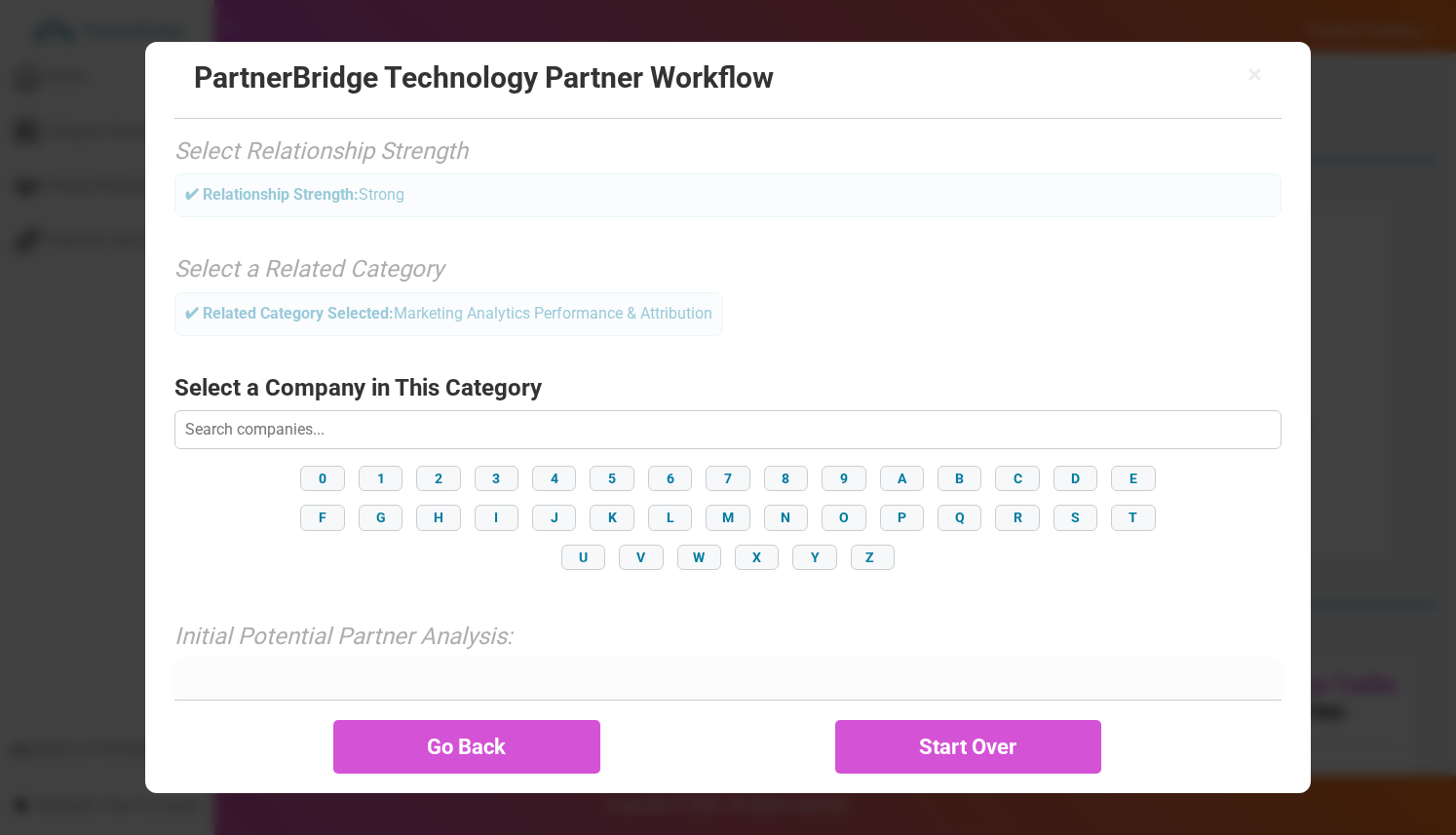 scroll, scrollTop: 133, scrollLeft: 0, axis: vertical 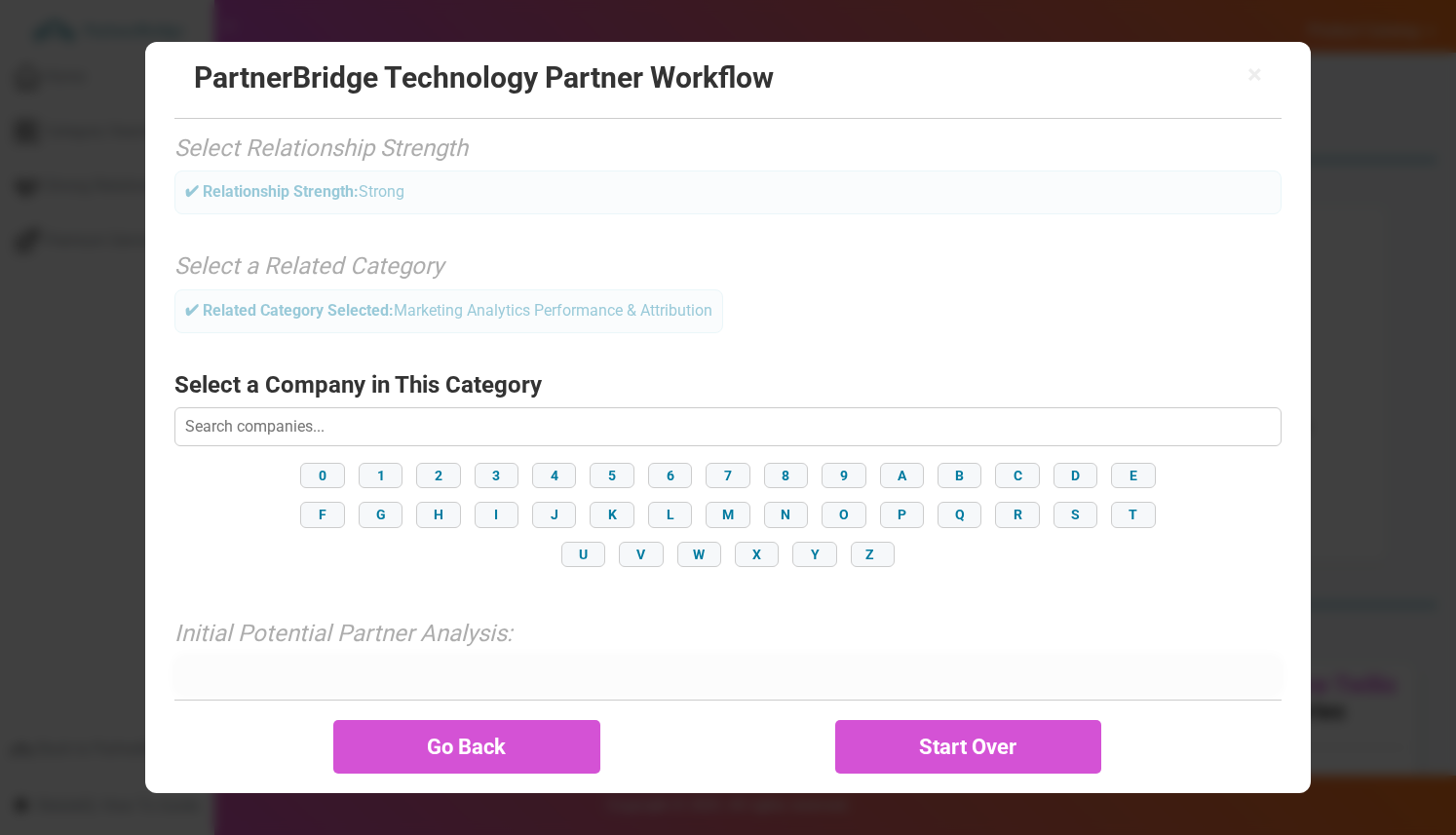 click at bounding box center [727, 427] 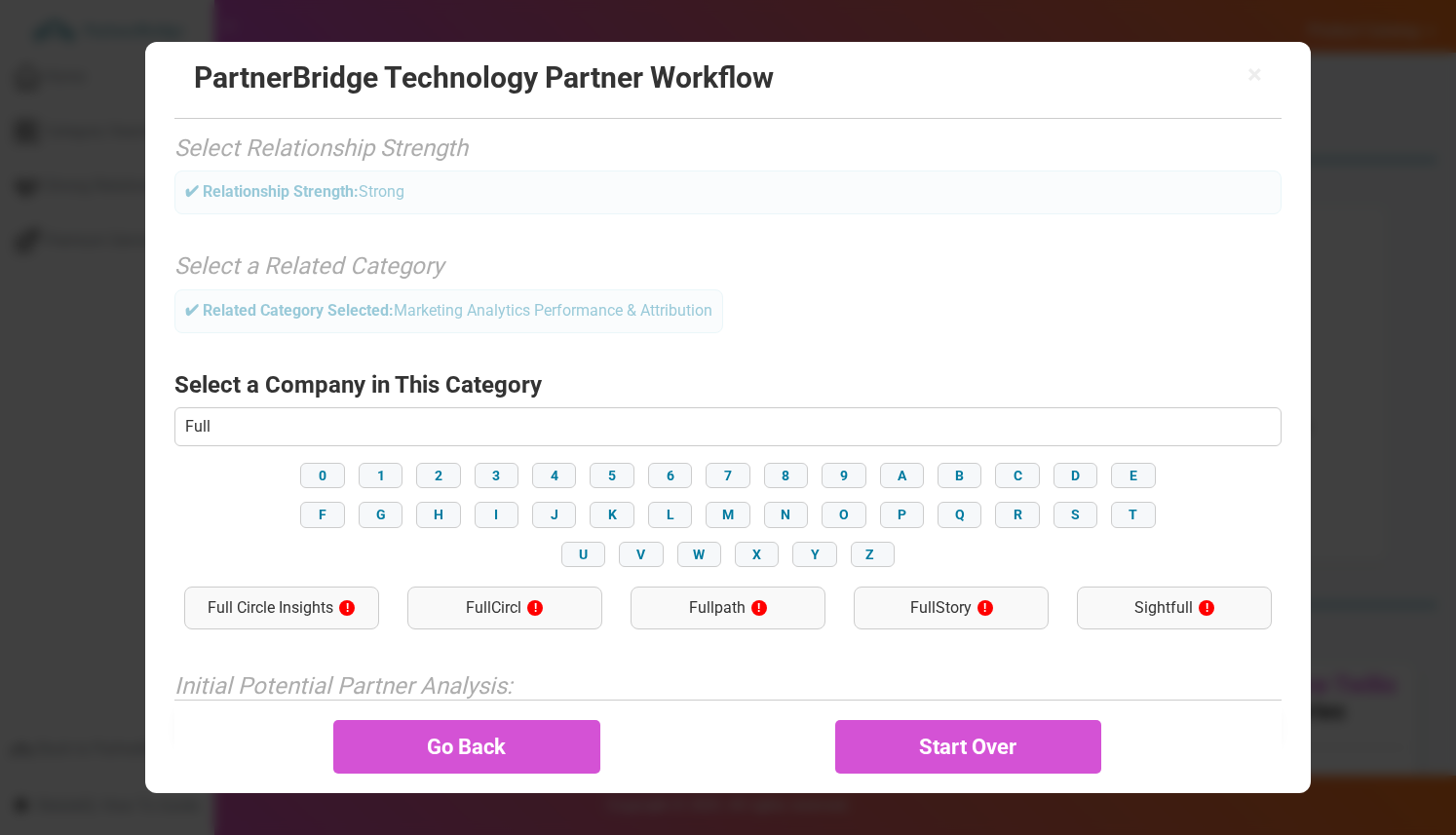 type on "FullStory" 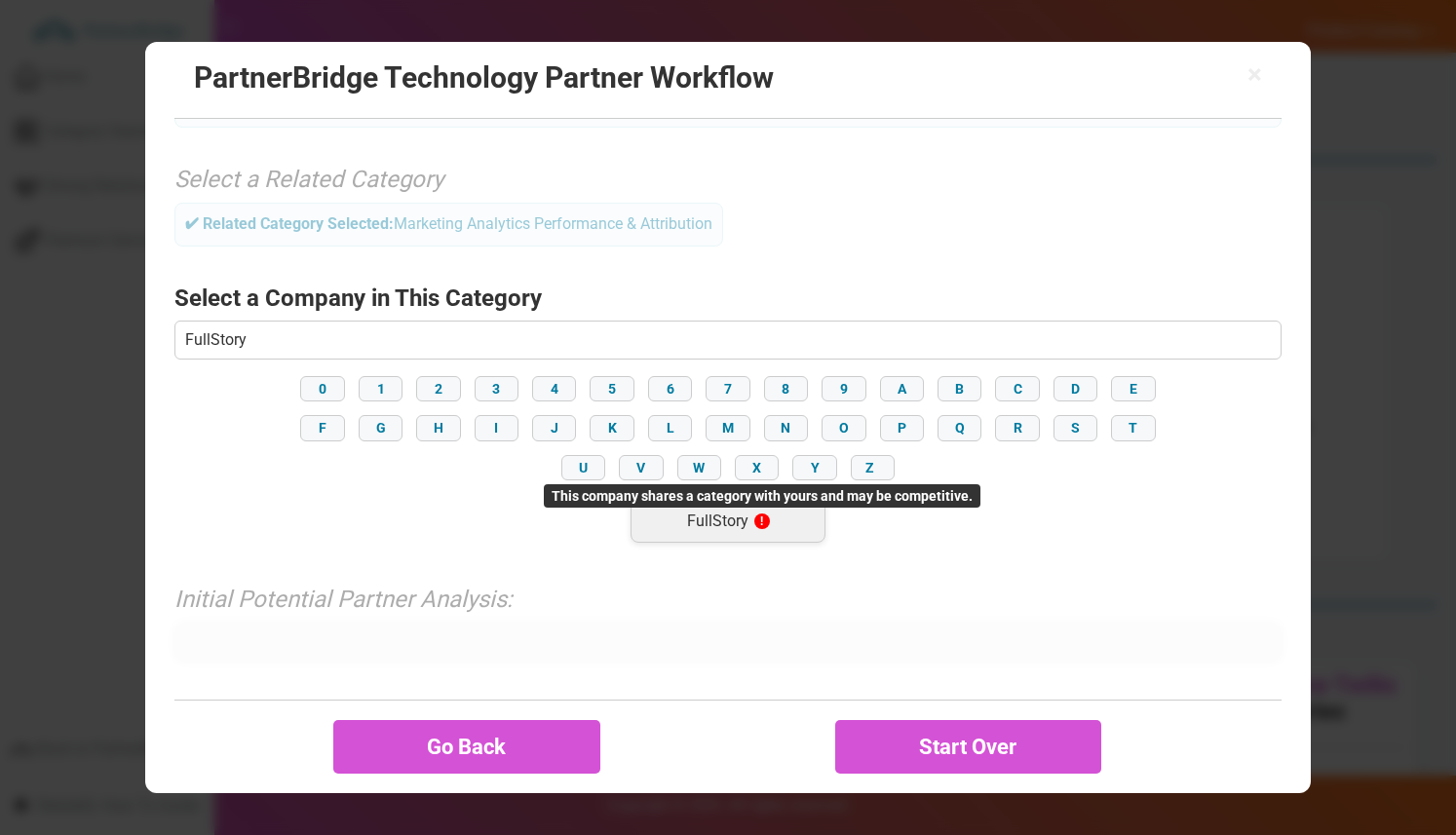 click on "FullStory !" at bounding box center (728, 521) 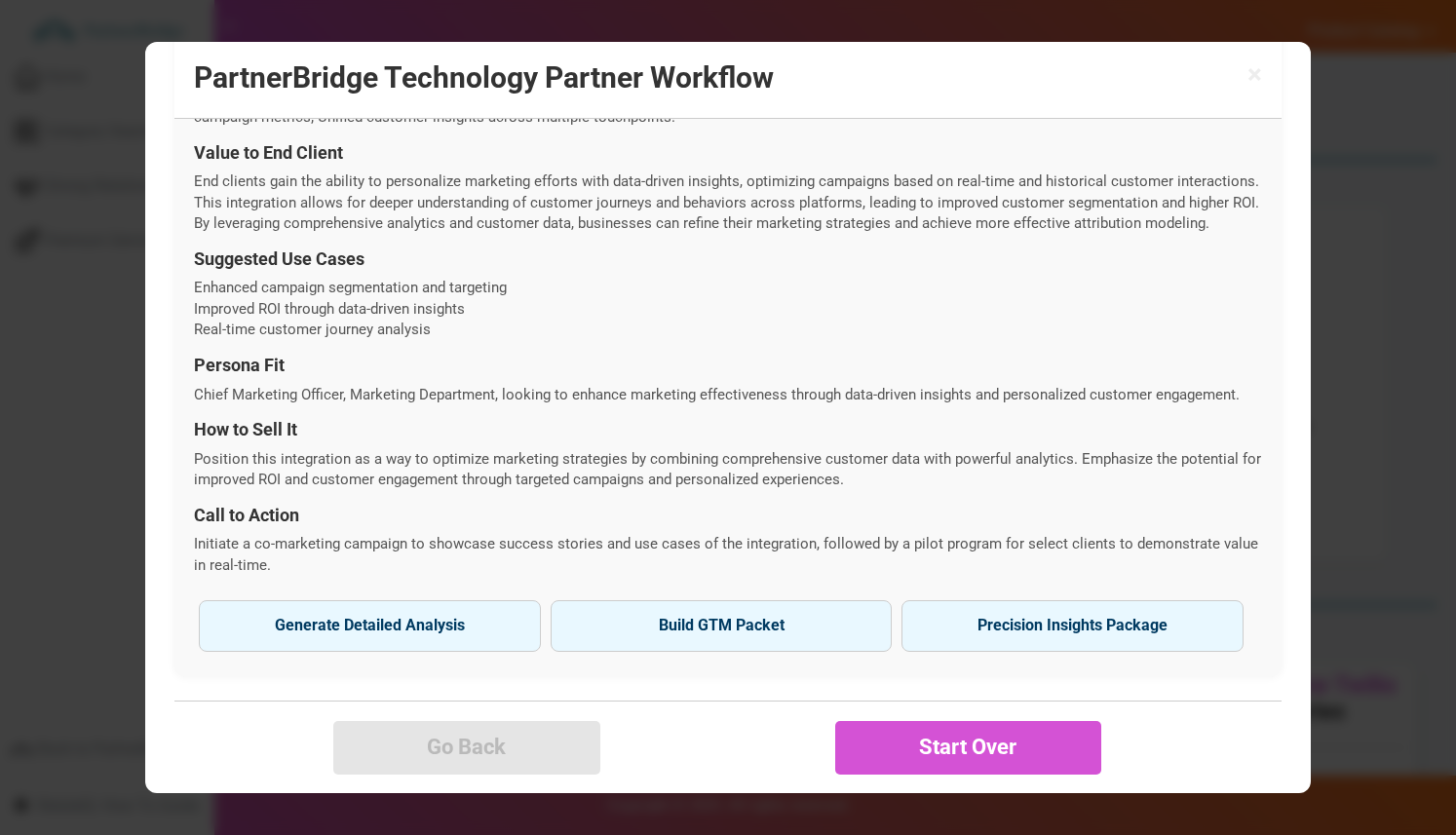 scroll, scrollTop: 692, scrollLeft: 0, axis: vertical 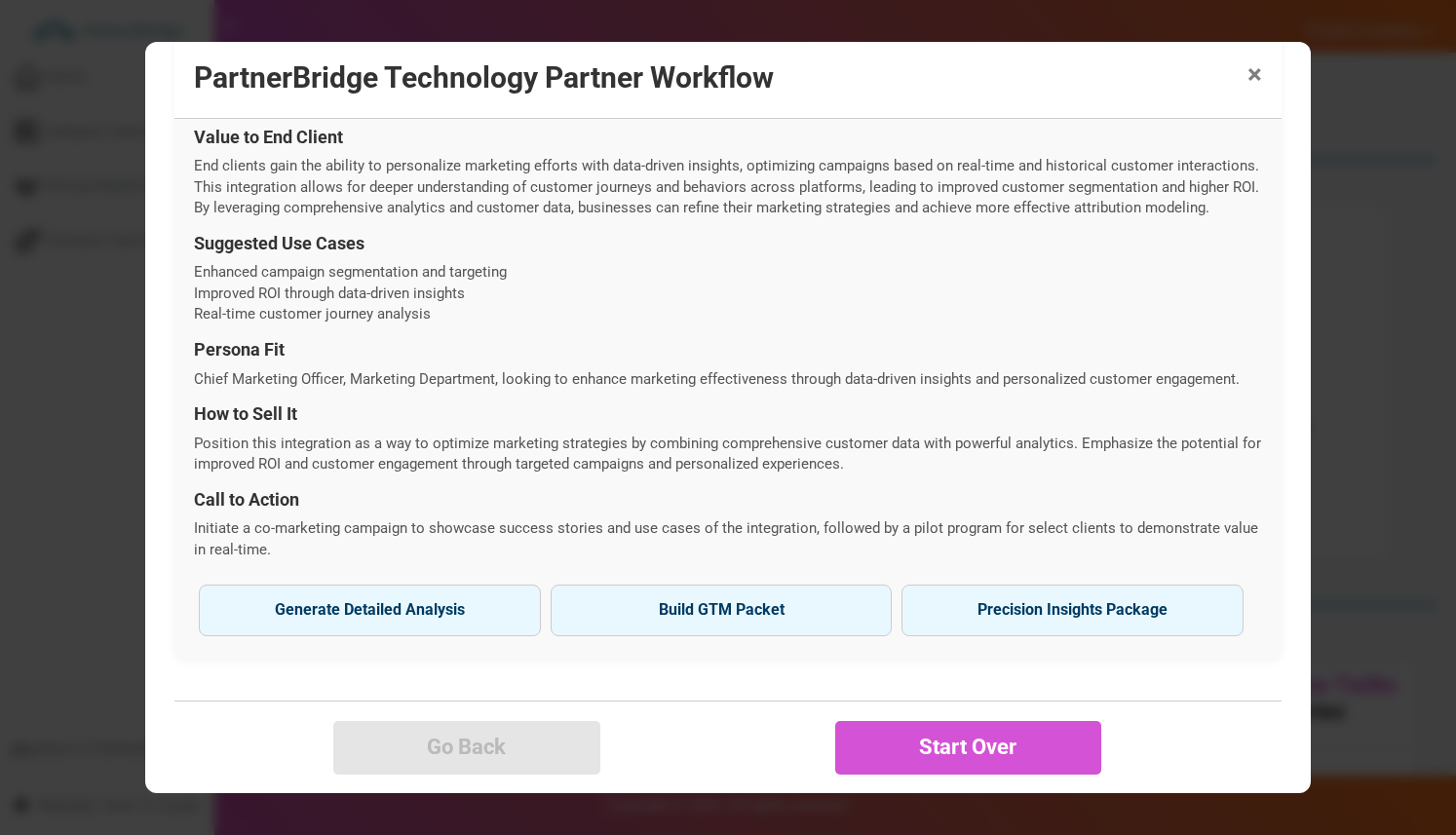 click on "×" at bounding box center (1254, 75) 